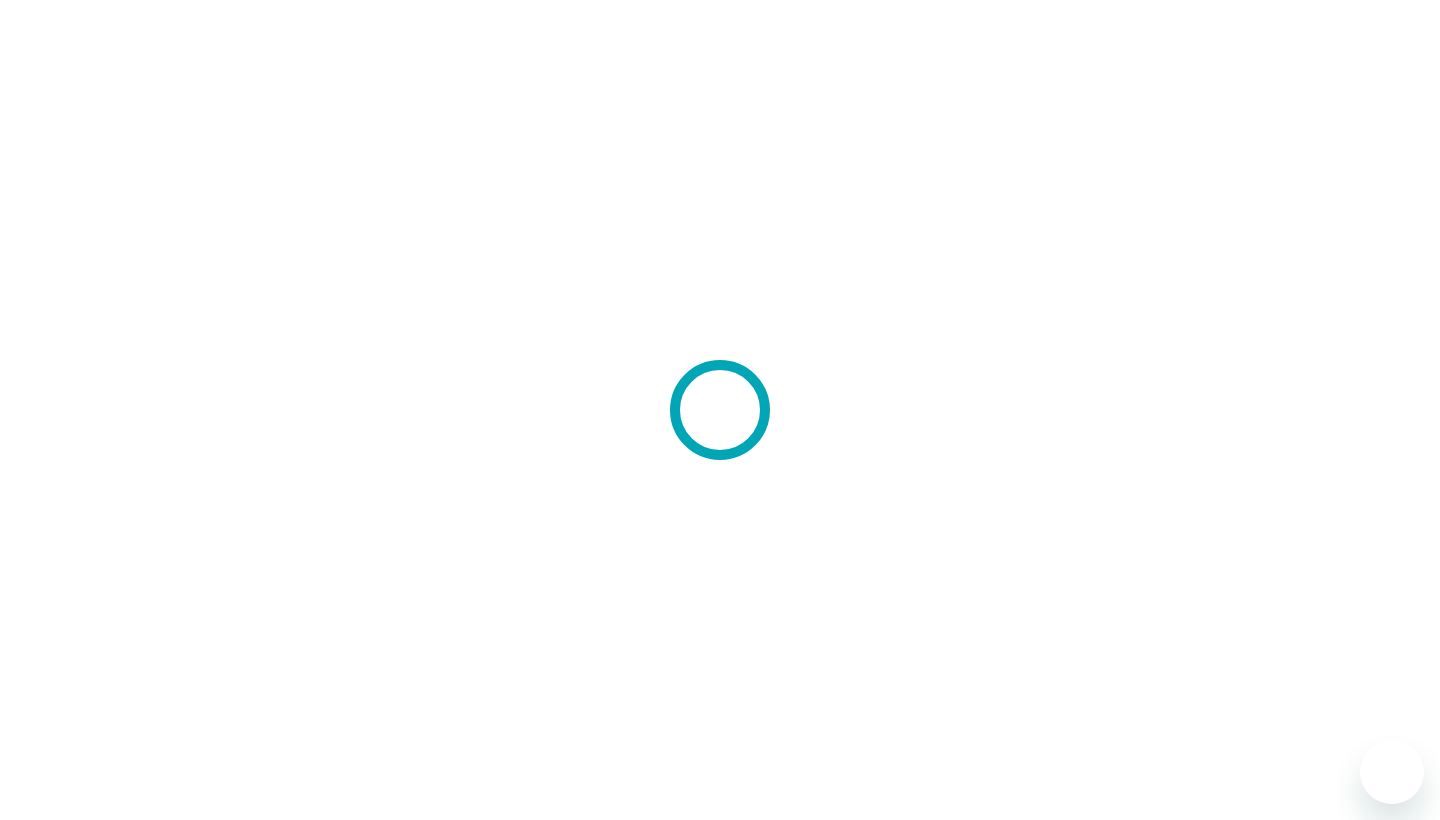 scroll, scrollTop: 0, scrollLeft: 0, axis: both 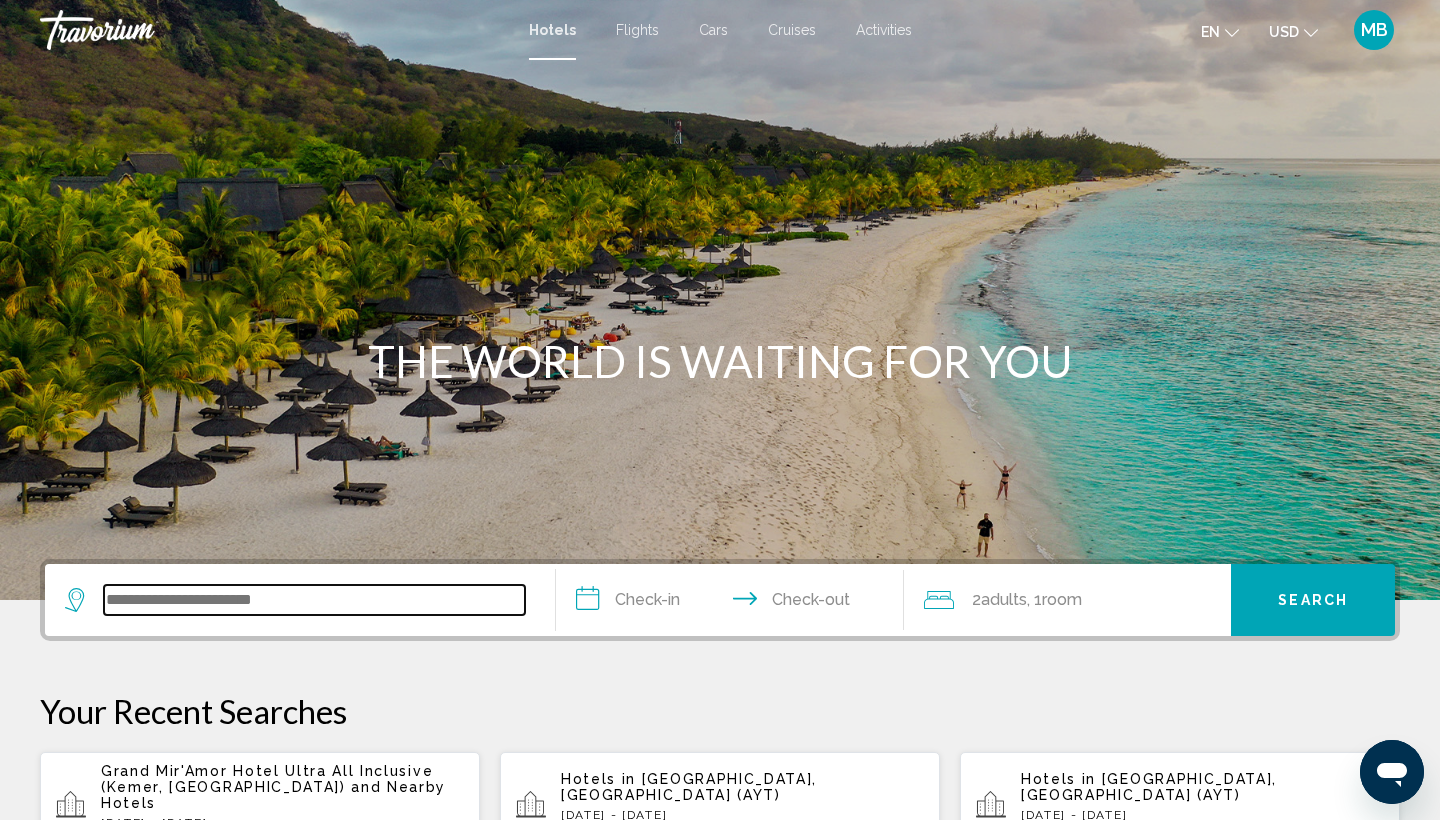click at bounding box center (314, 600) 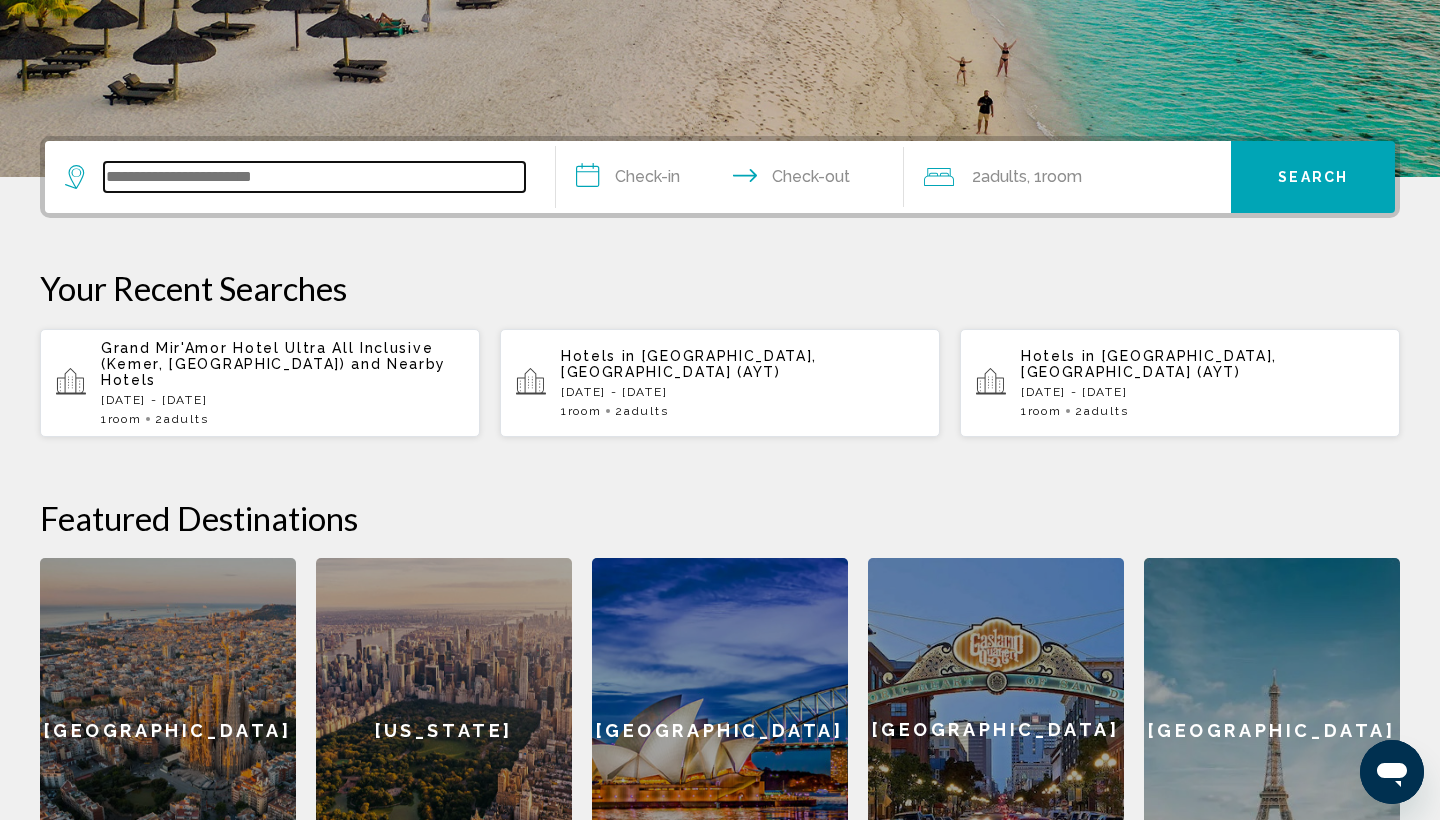 scroll, scrollTop: 494, scrollLeft: 0, axis: vertical 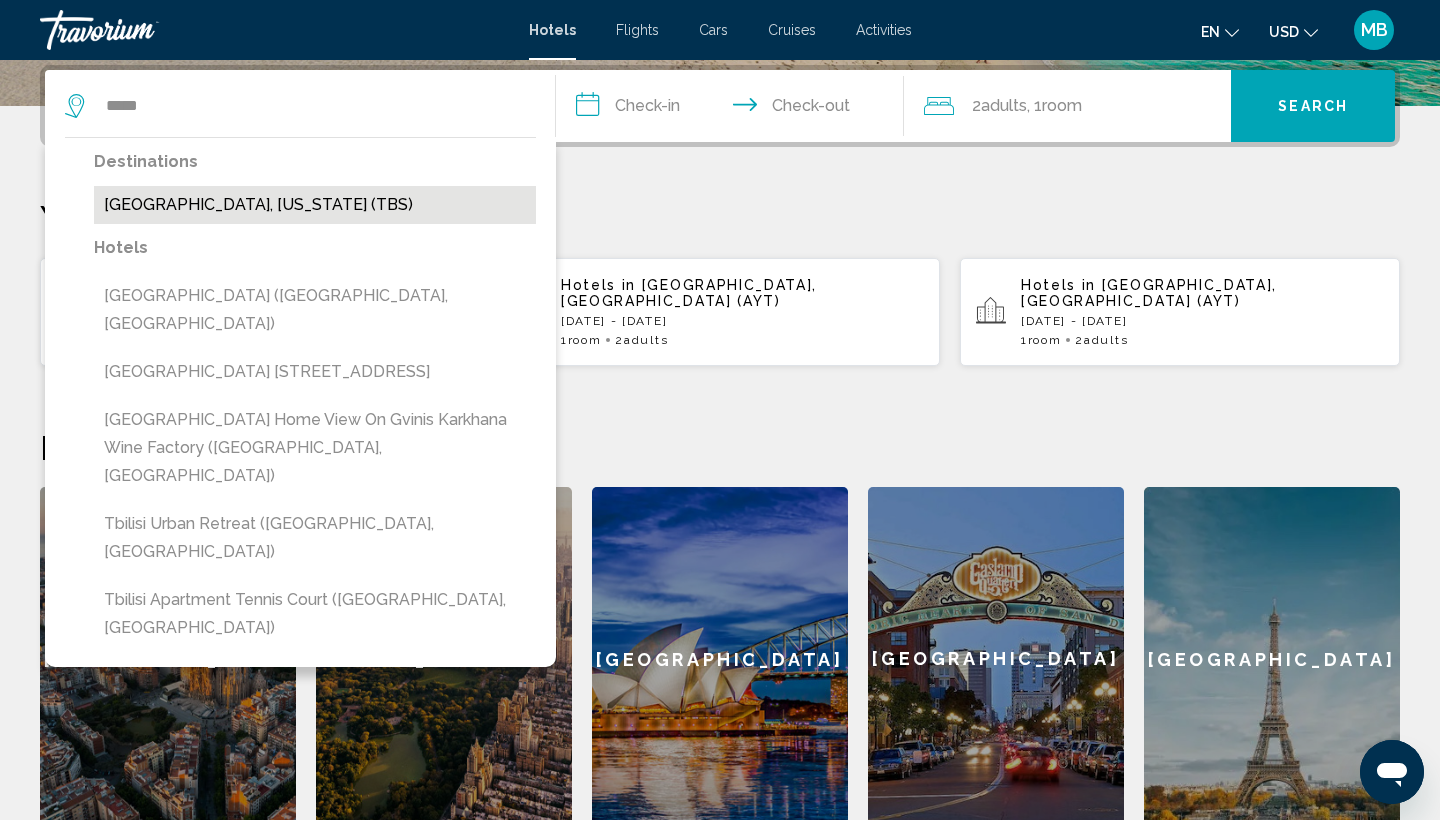 drag, startPoint x: 248, startPoint y: 116, endPoint x: 183, endPoint y: 205, distance: 110.20889 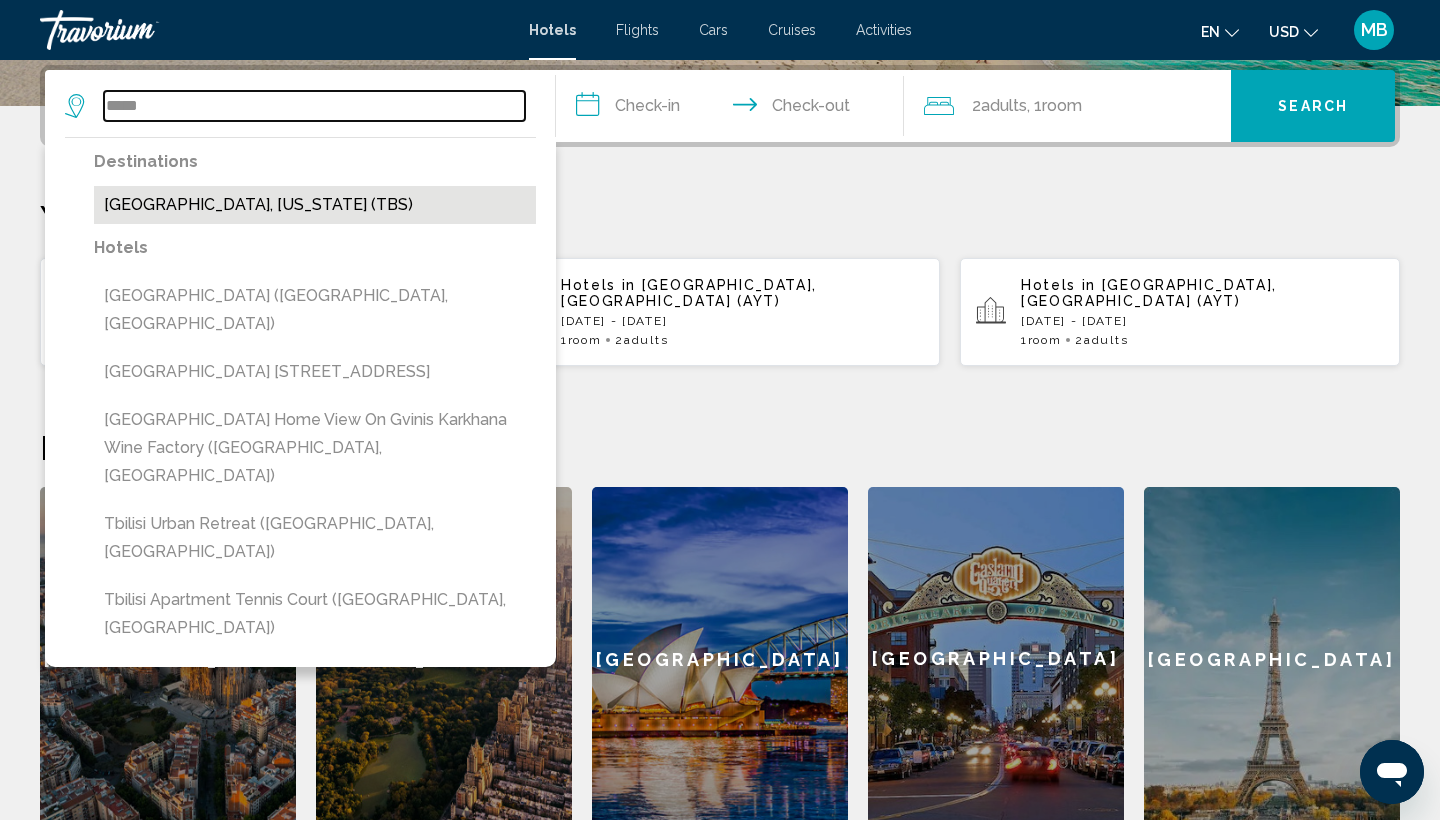 type on "**********" 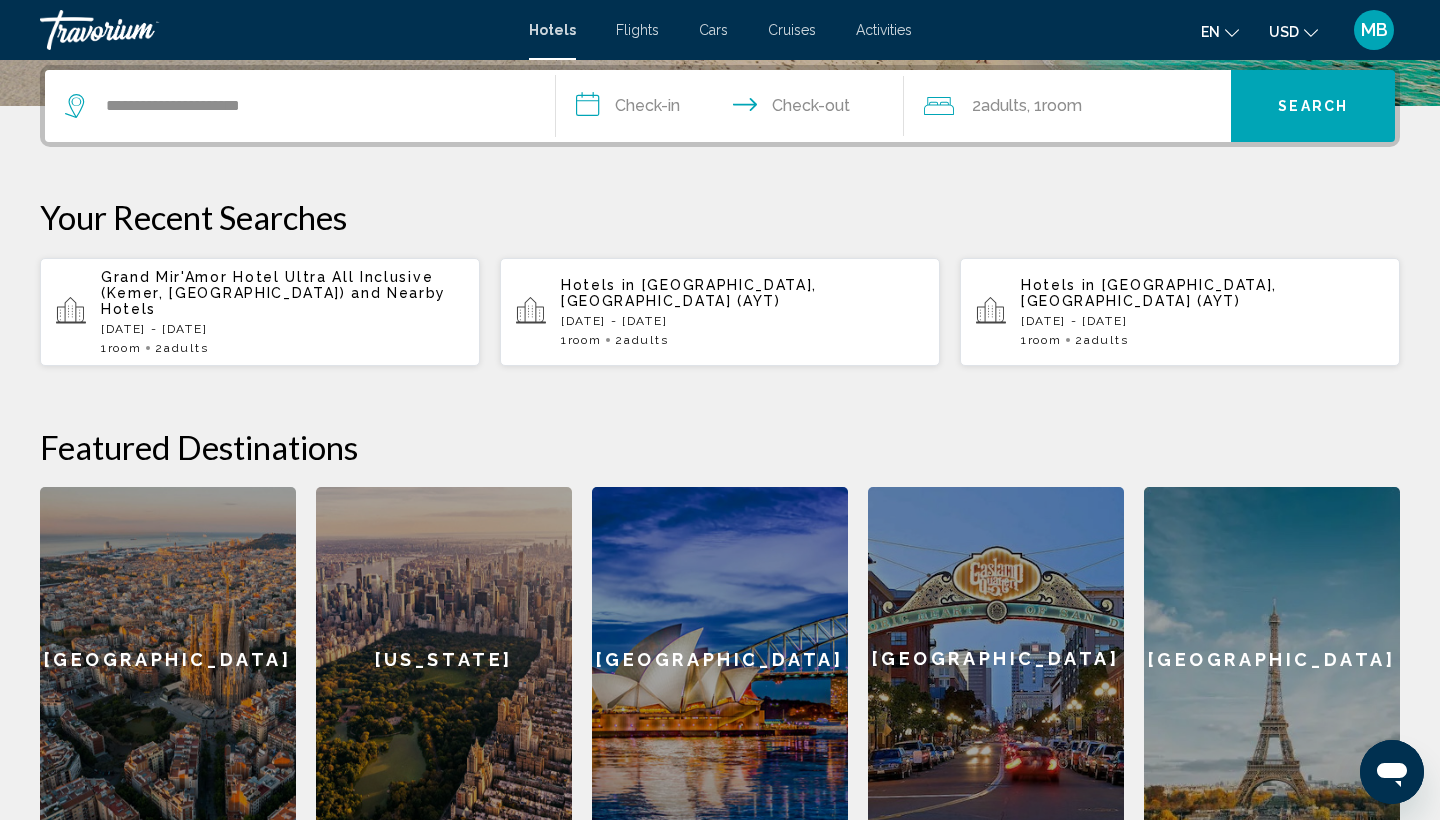 click on "**********" at bounding box center (734, 109) 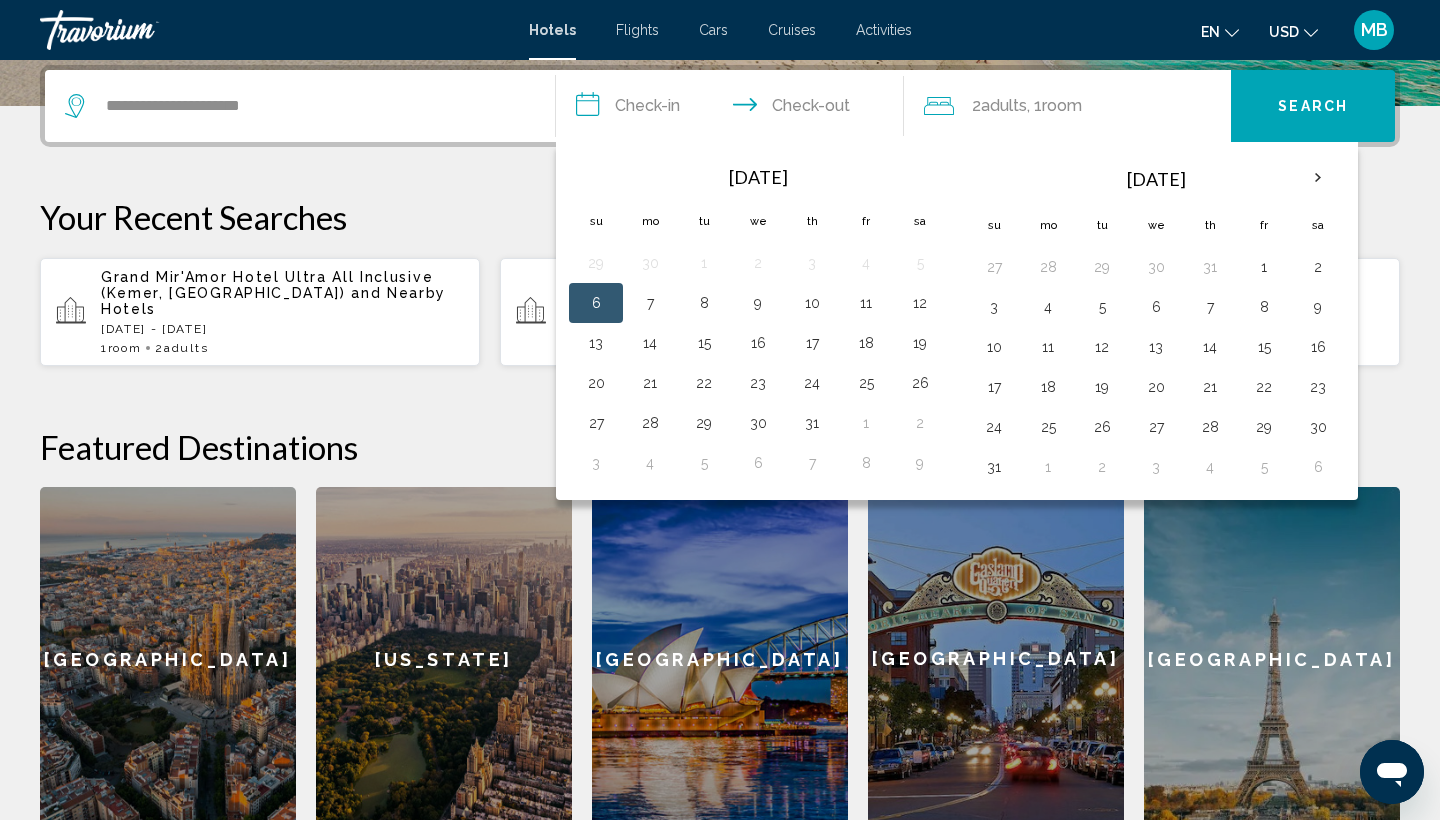 click on "6" at bounding box center (596, 303) 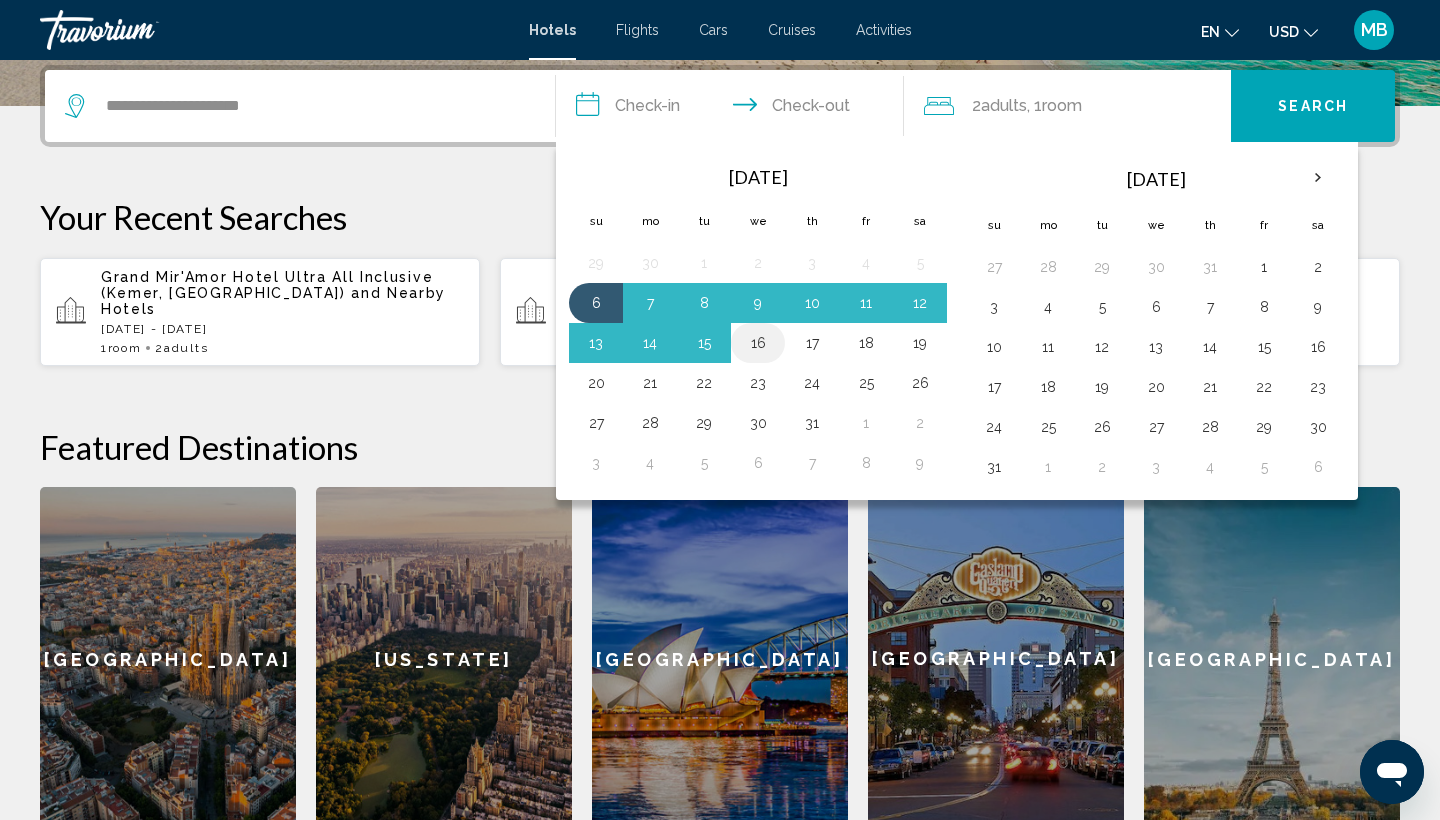click on "16" at bounding box center (758, 343) 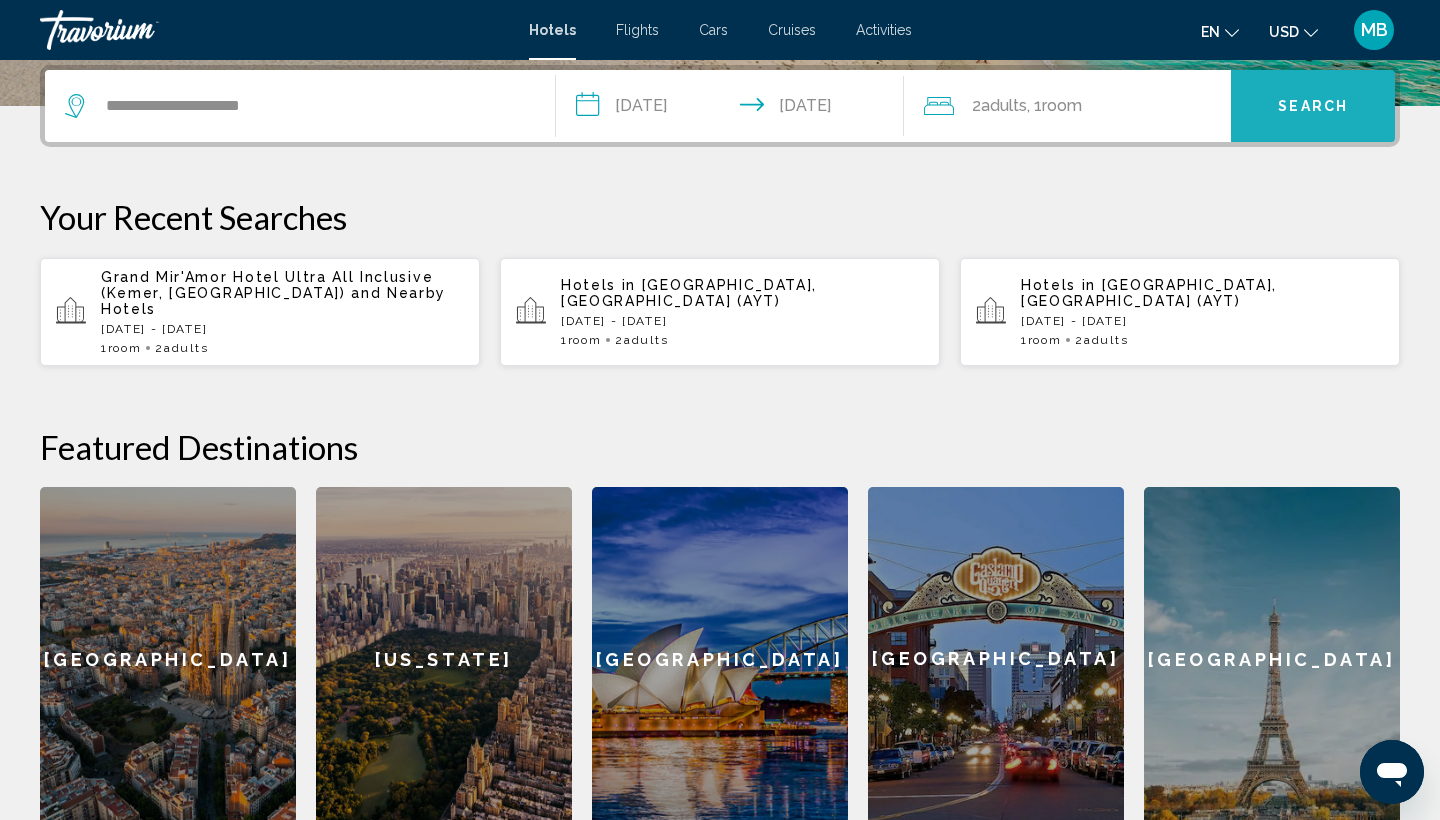 click on "Search" at bounding box center [1313, 106] 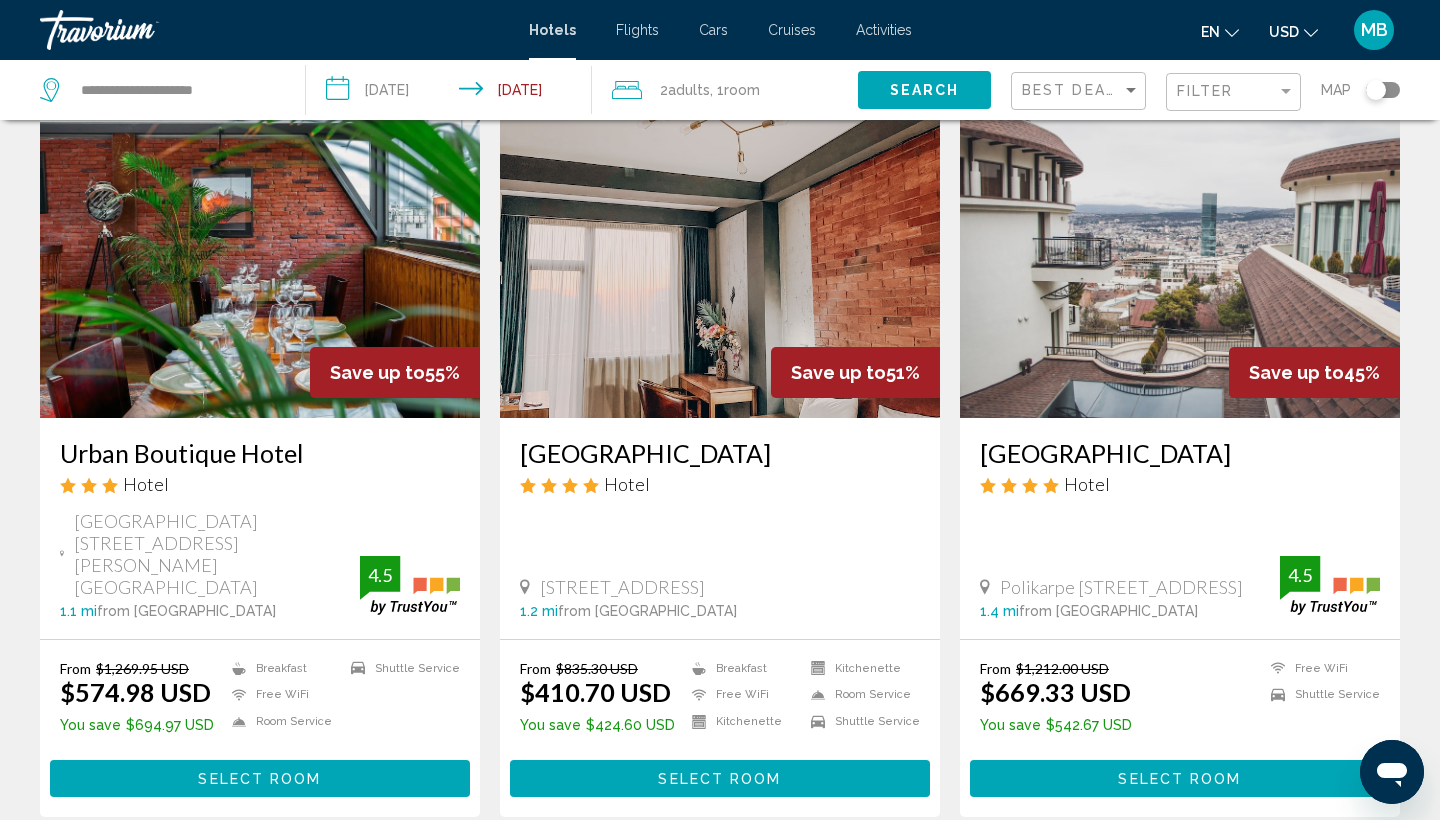 scroll, scrollTop: 96, scrollLeft: 0, axis: vertical 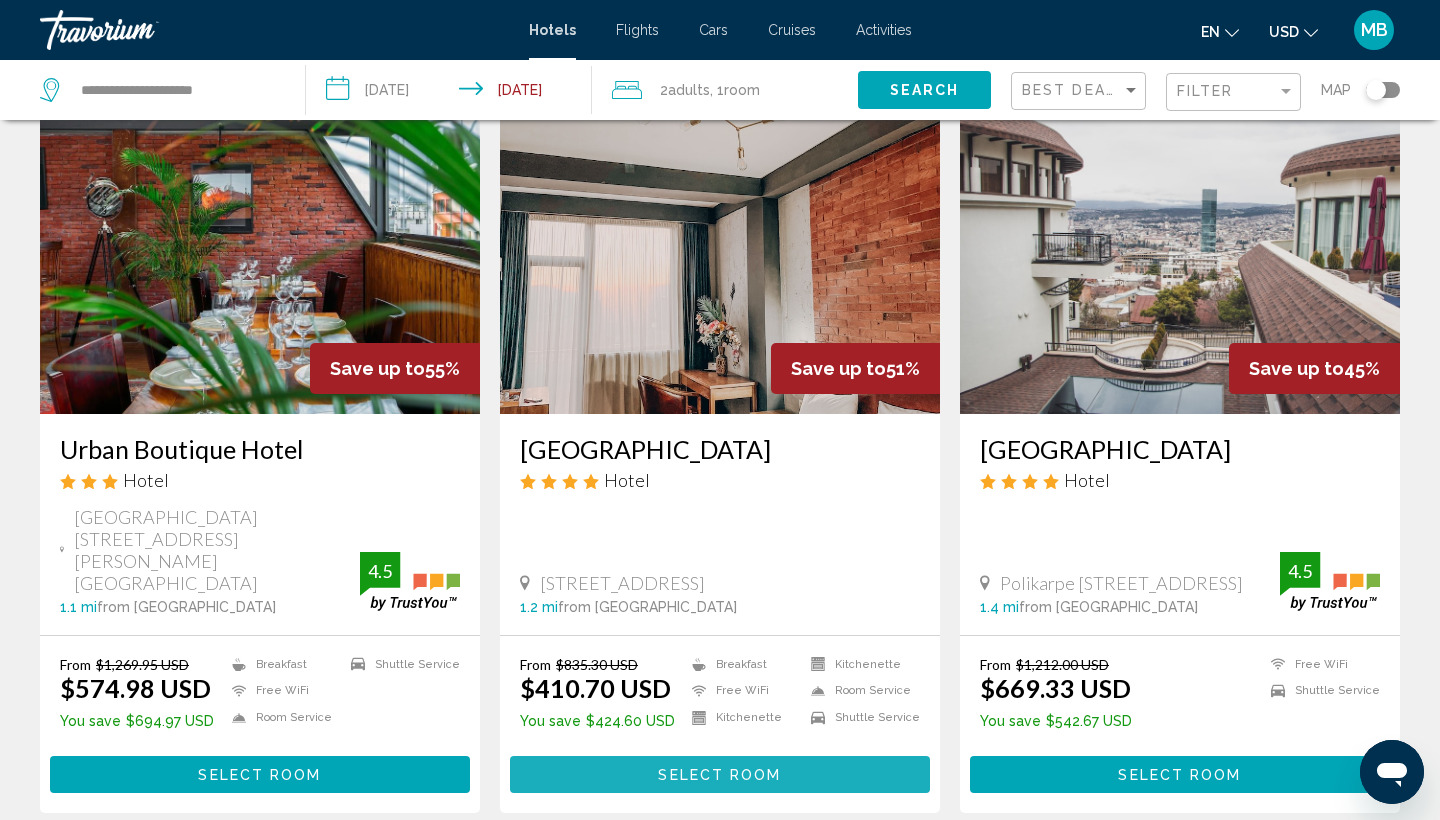 click on "Select Room" at bounding box center (719, 775) 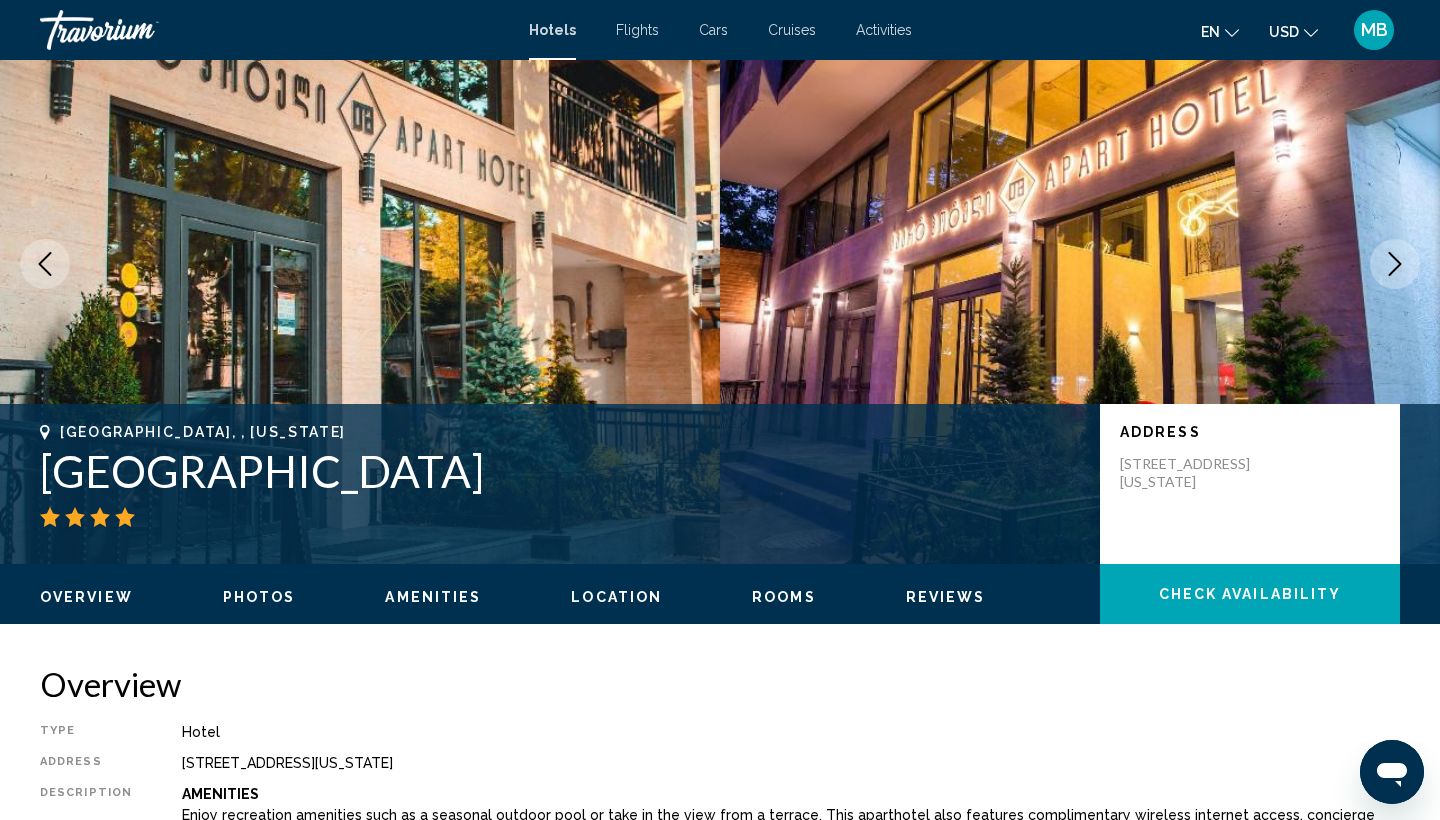 scroll, scrollTop: 0, scrollLeft: 0, axis: both 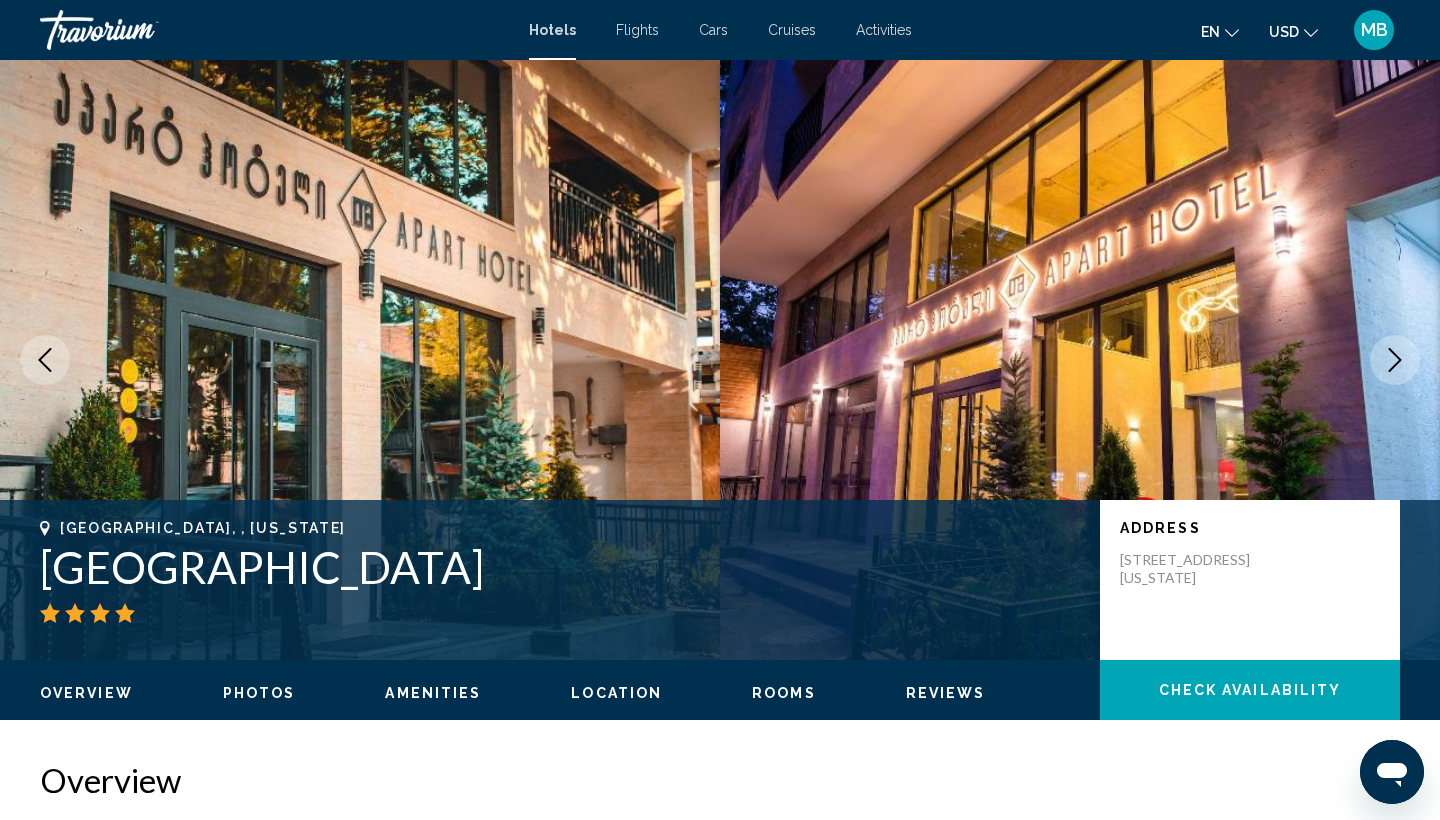 click 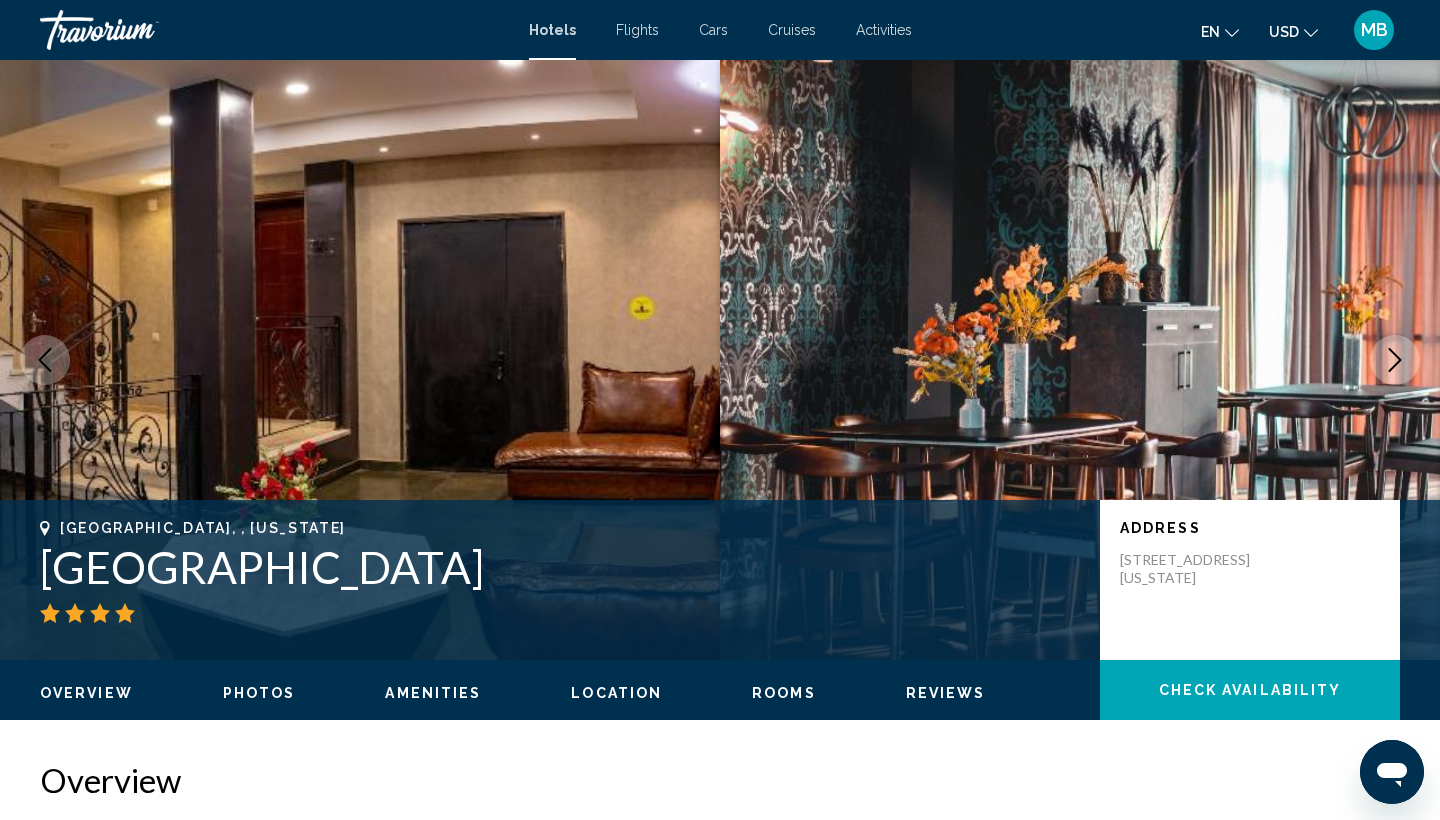 click 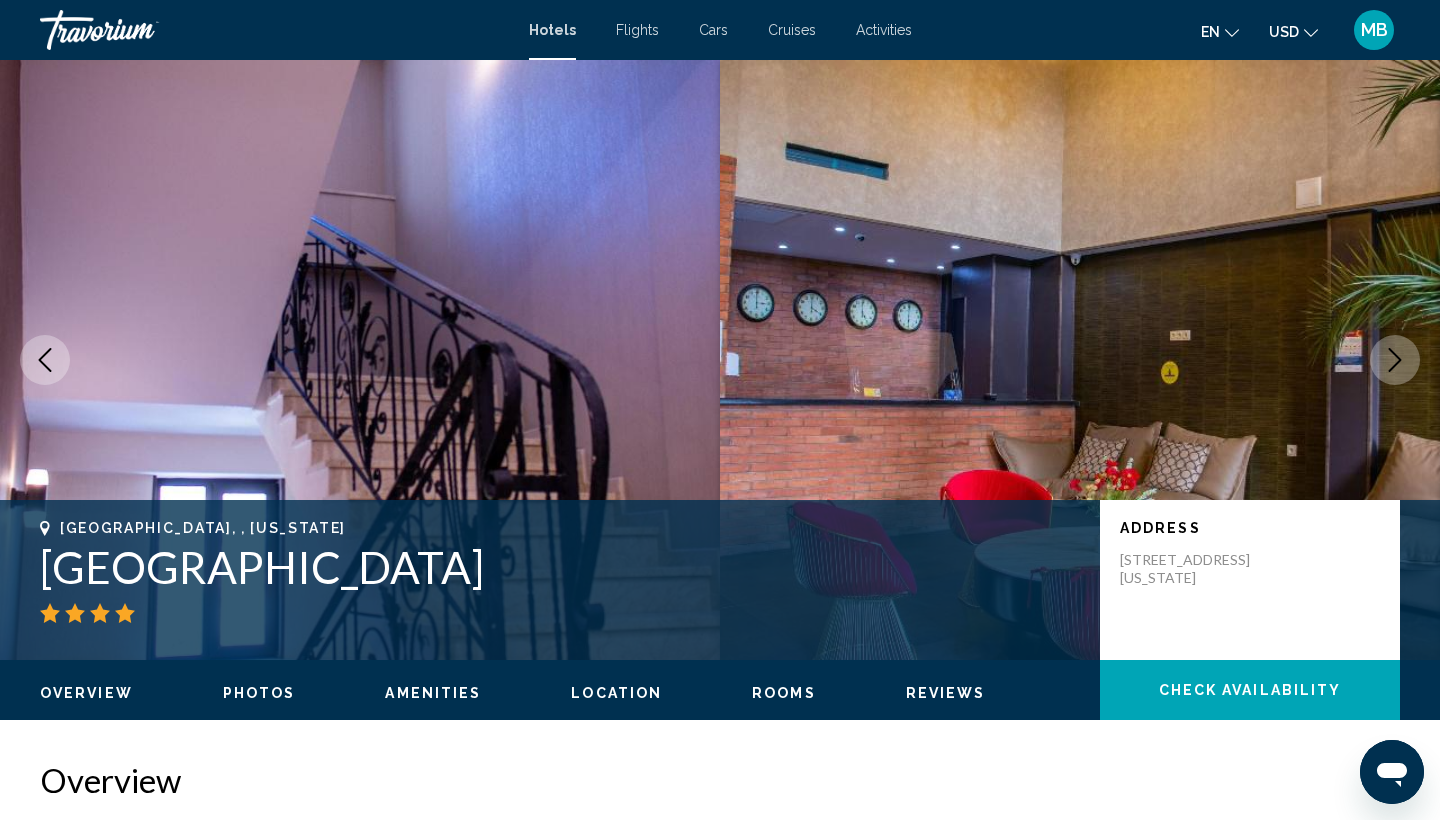 click 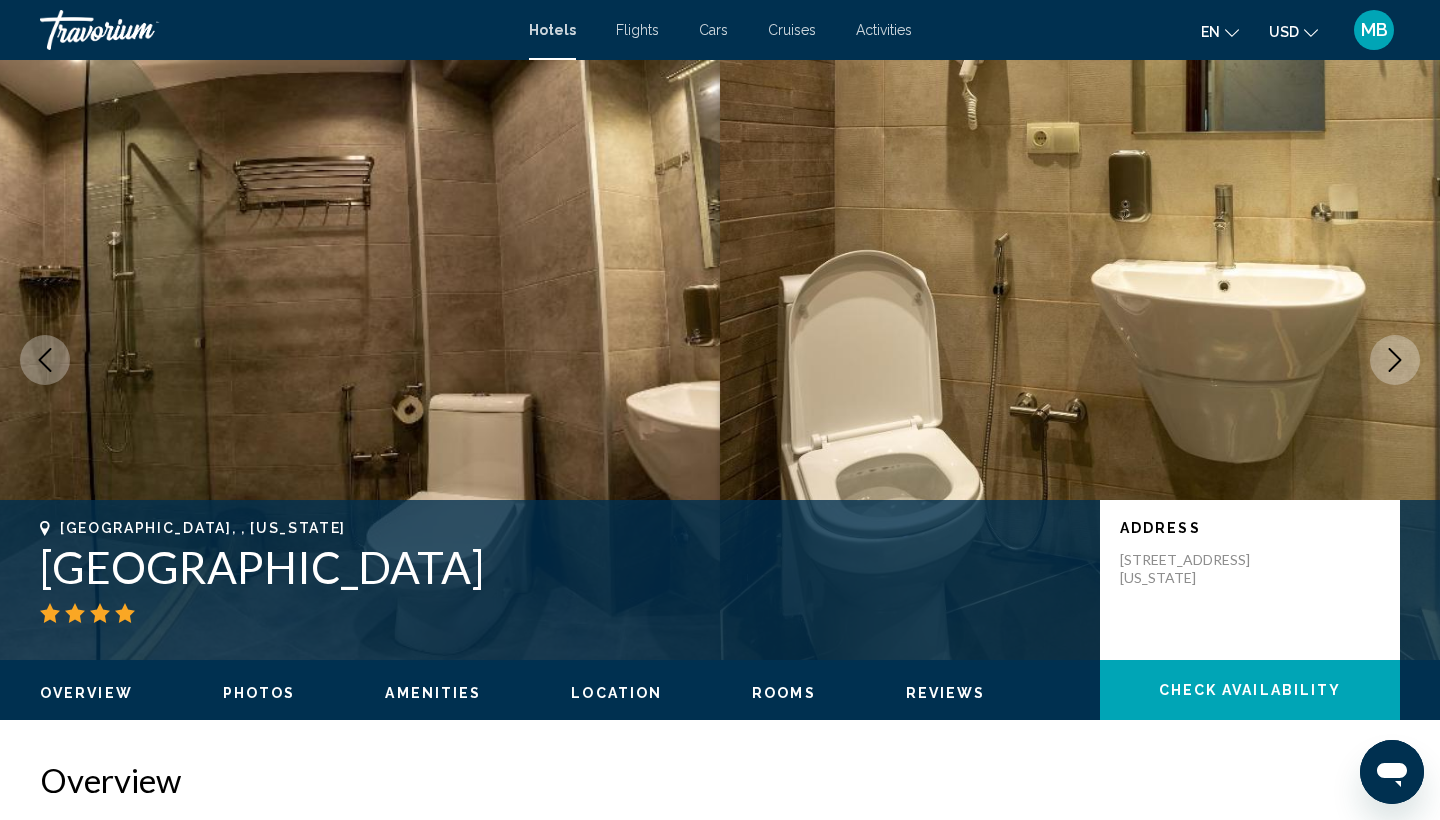 click 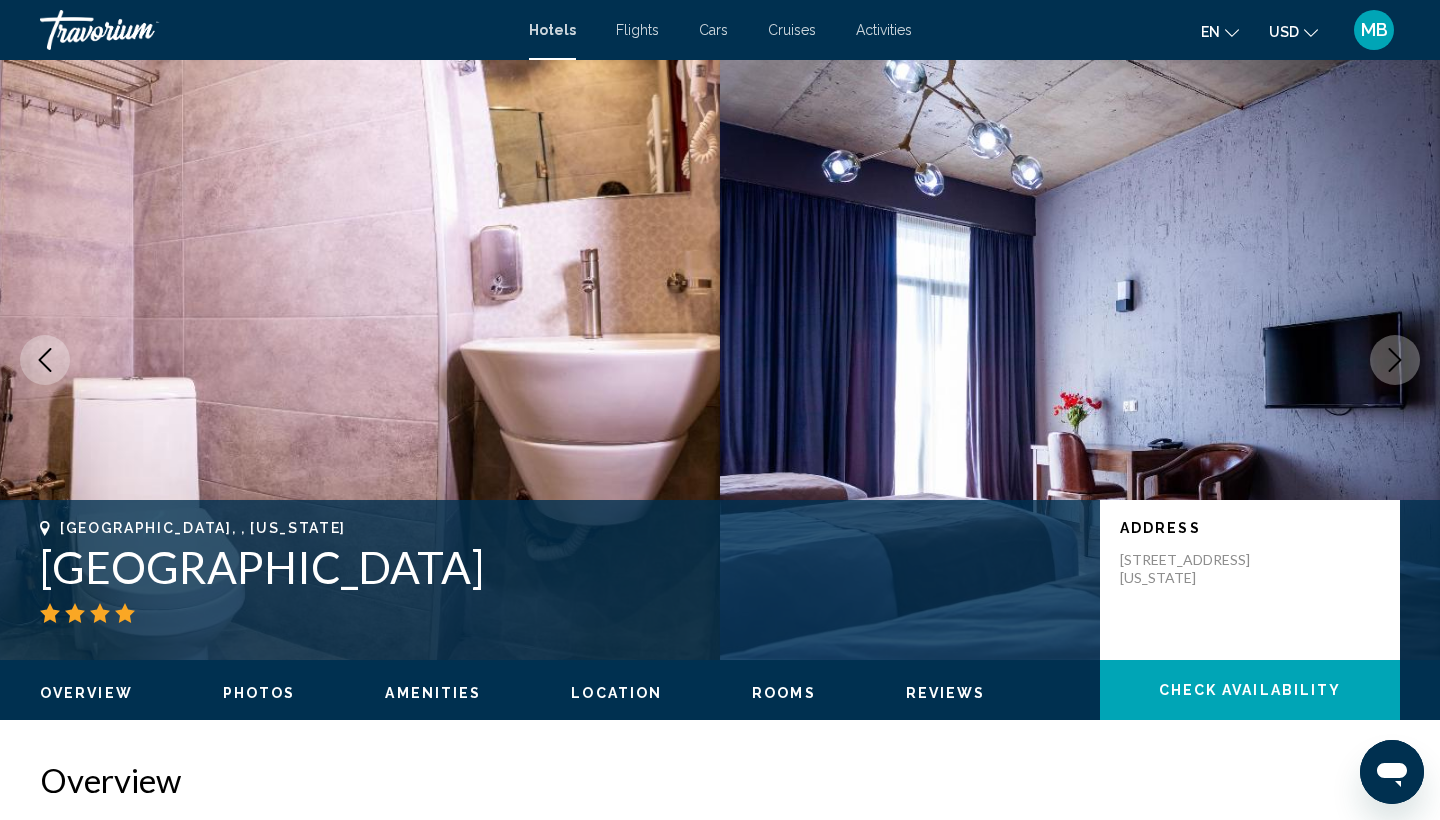 click 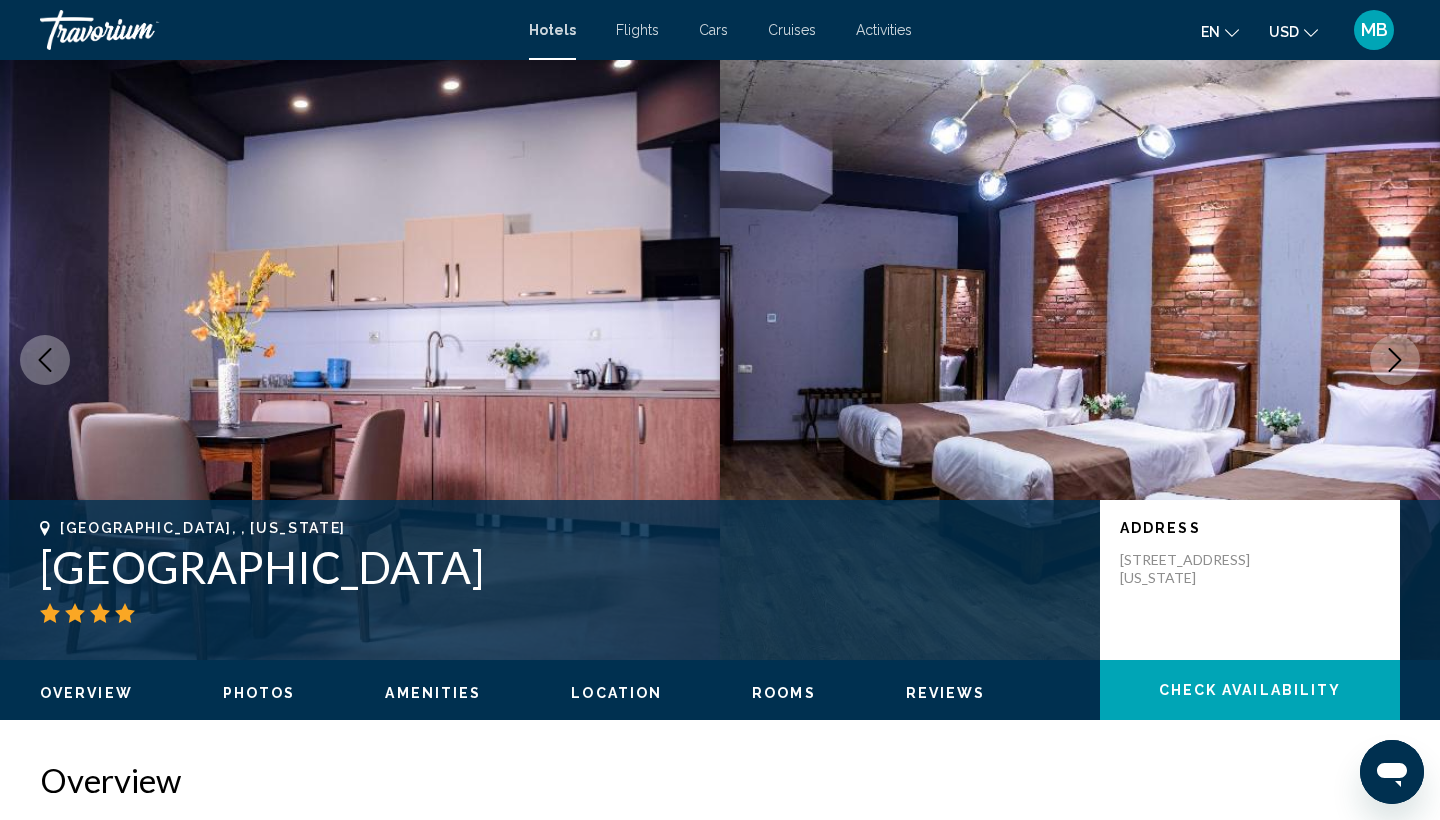 click 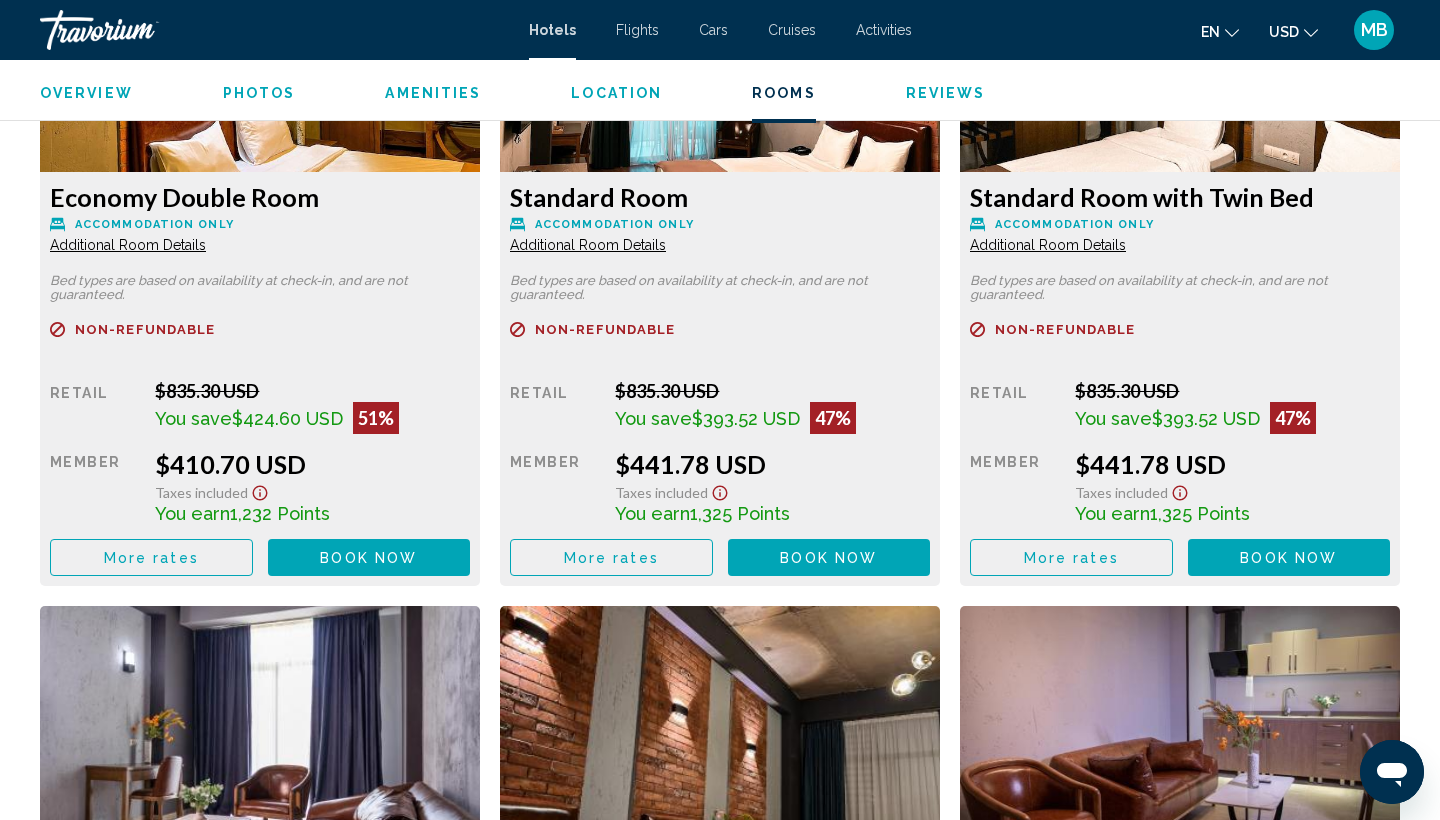scroll, scrollTop: 2987, scrollLeft: 0, axis: vertical 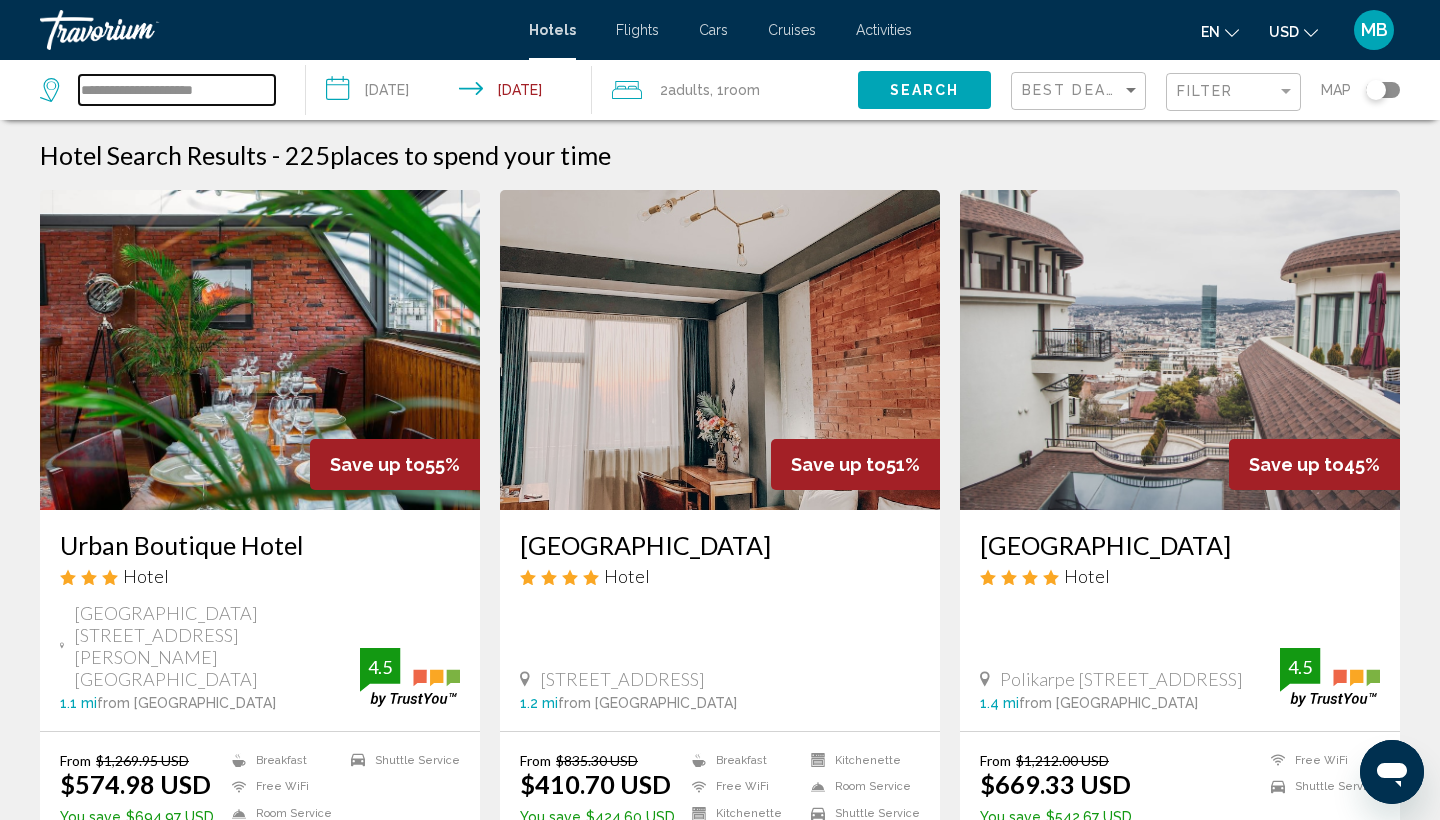 click on "**********" at bounding box center [177, 90] 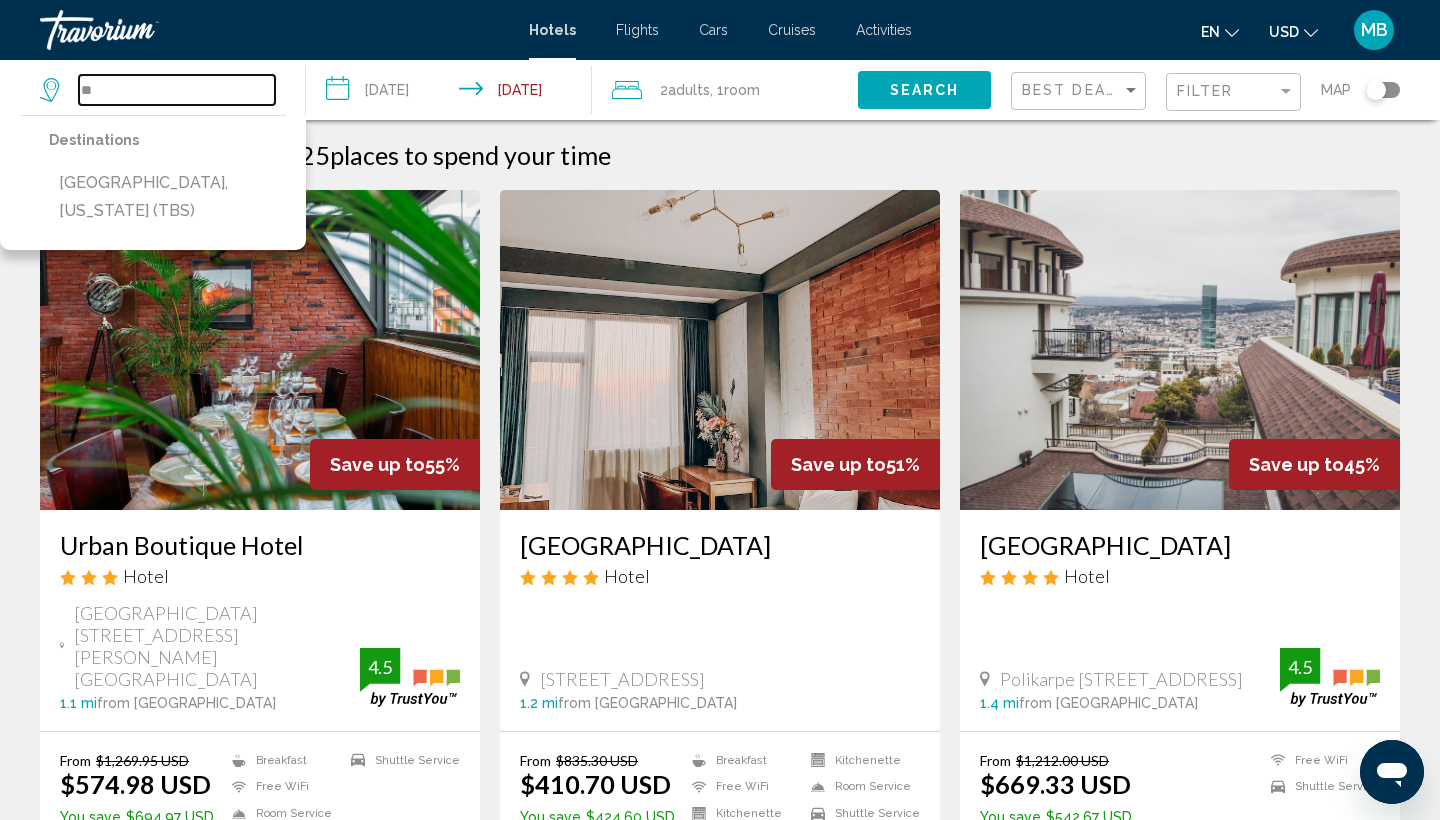 type on "*" 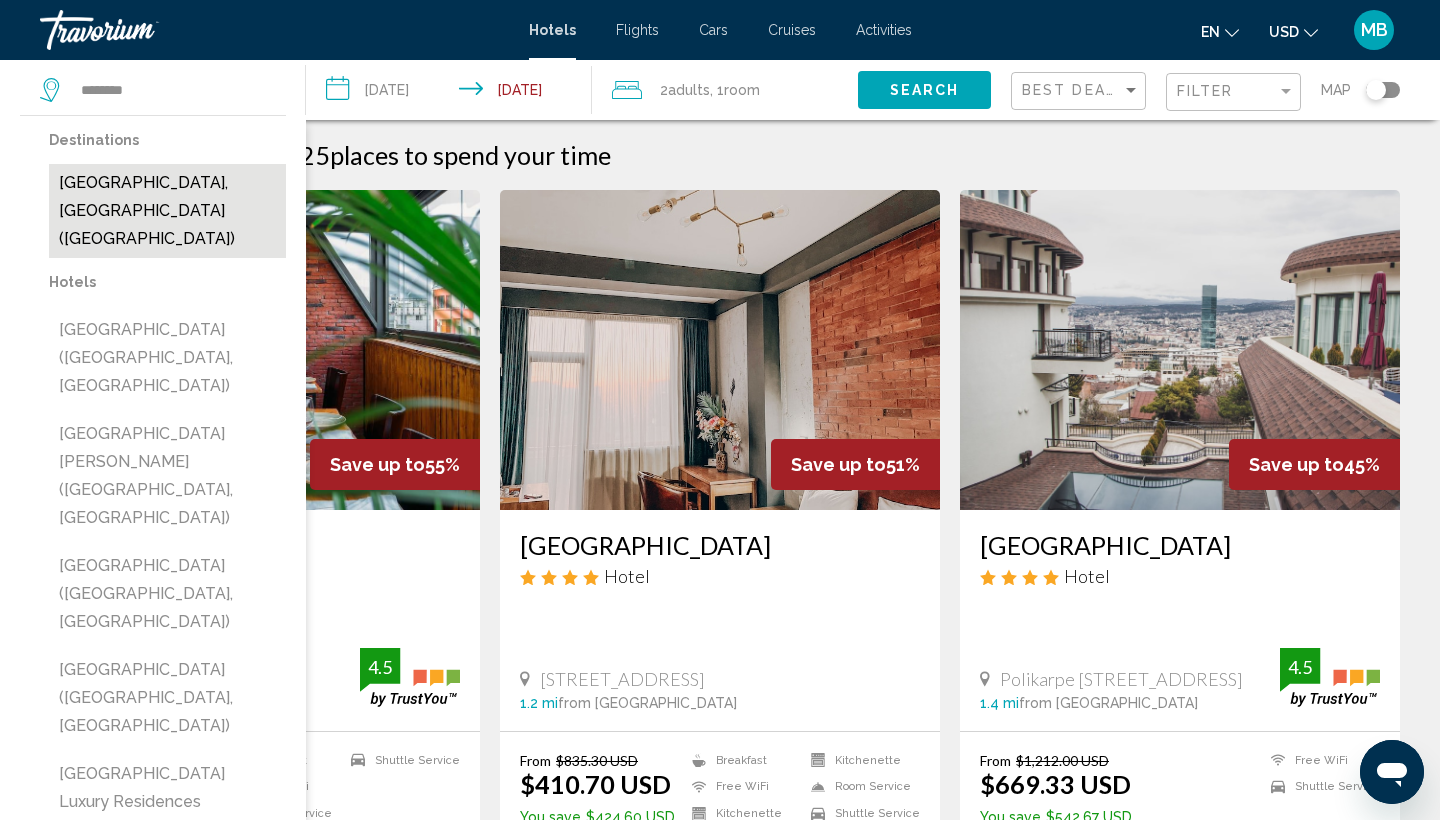 drag, startPoint x: 239, startPoint y: 98, endPoint x: 175, endPoint y: 193, distance: 114.546936 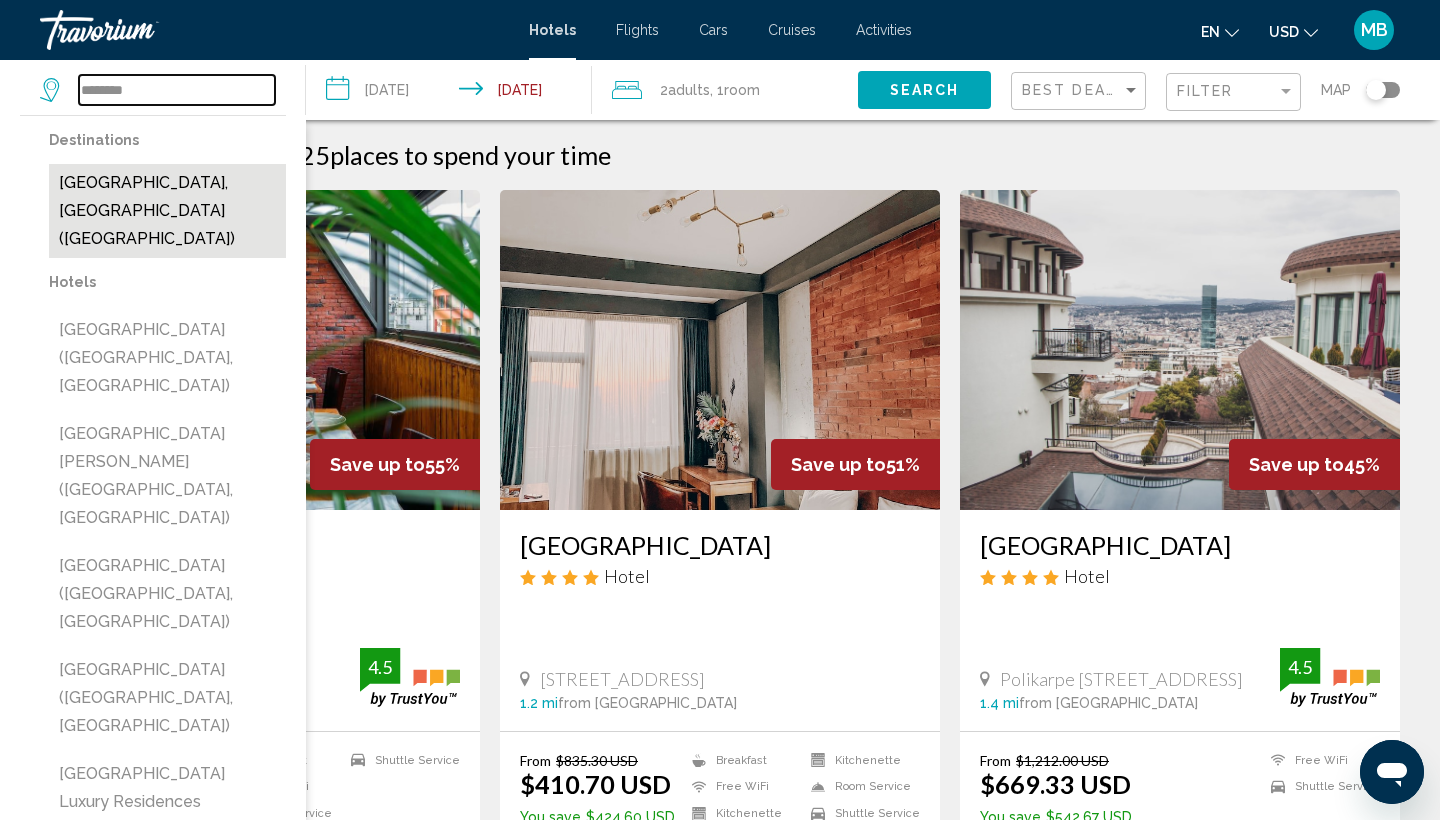 type on "**********" 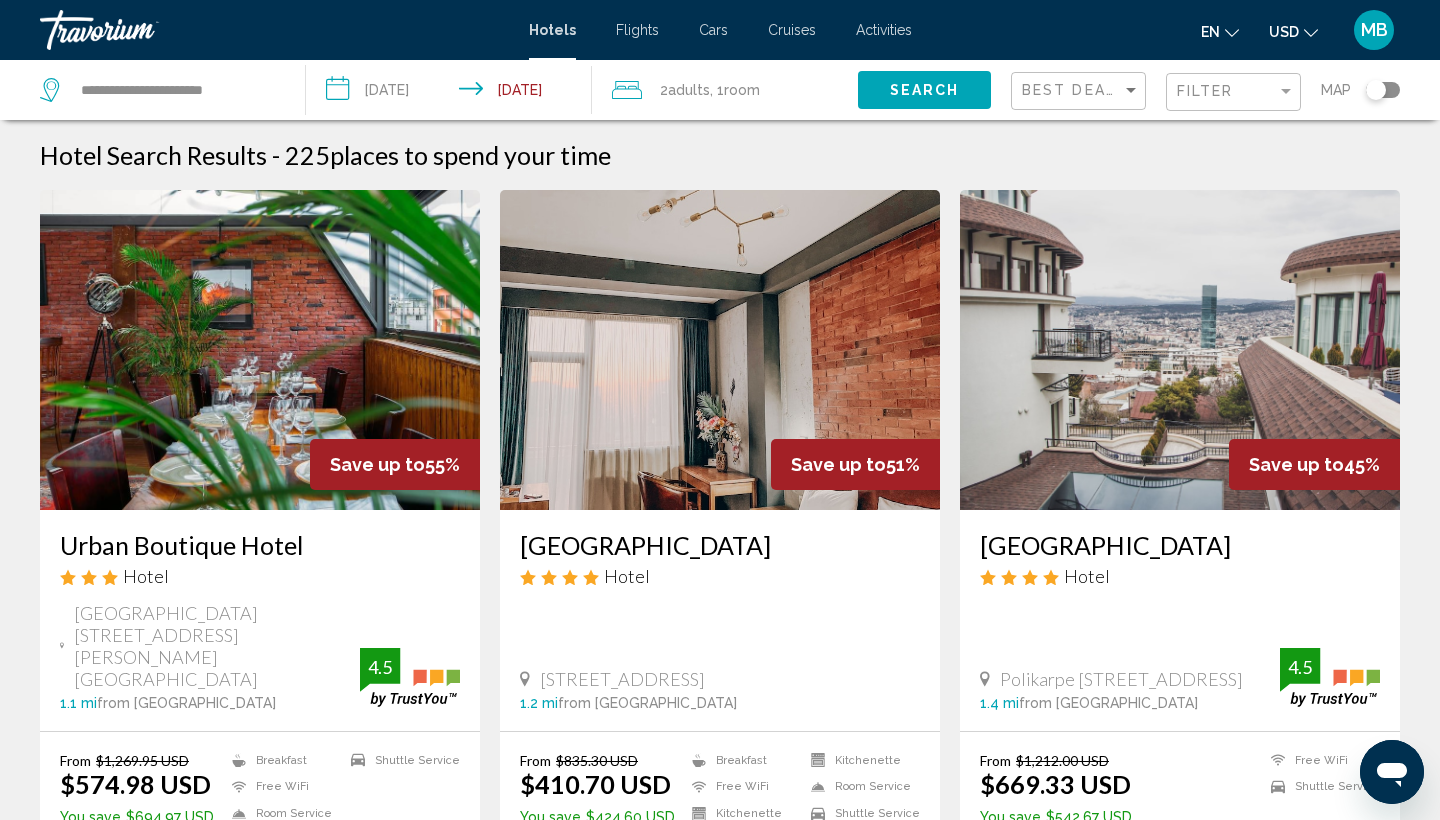 click on "Search" 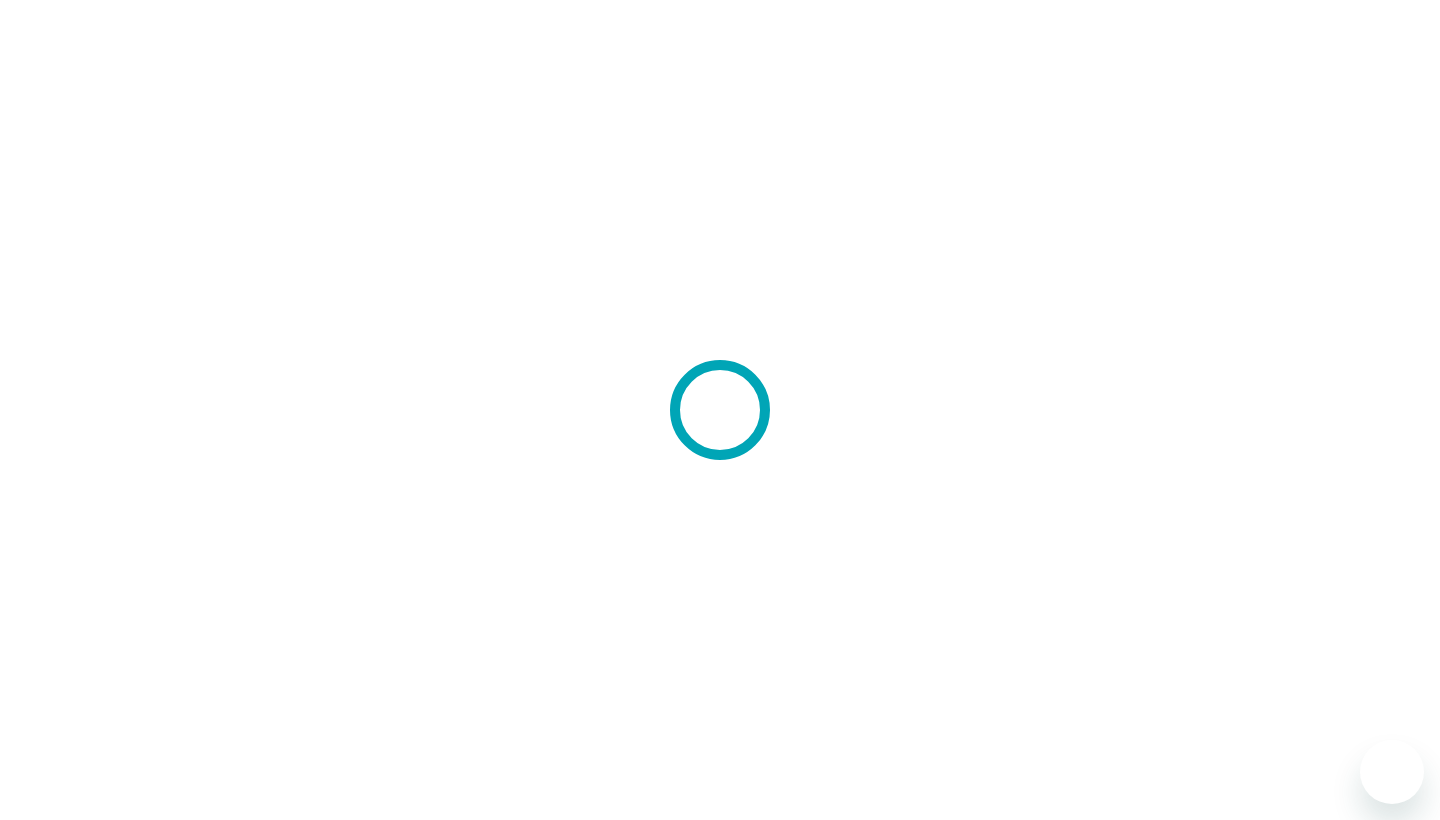 scroll, scrollTop: 0, scrollLeft: 0, axis: both 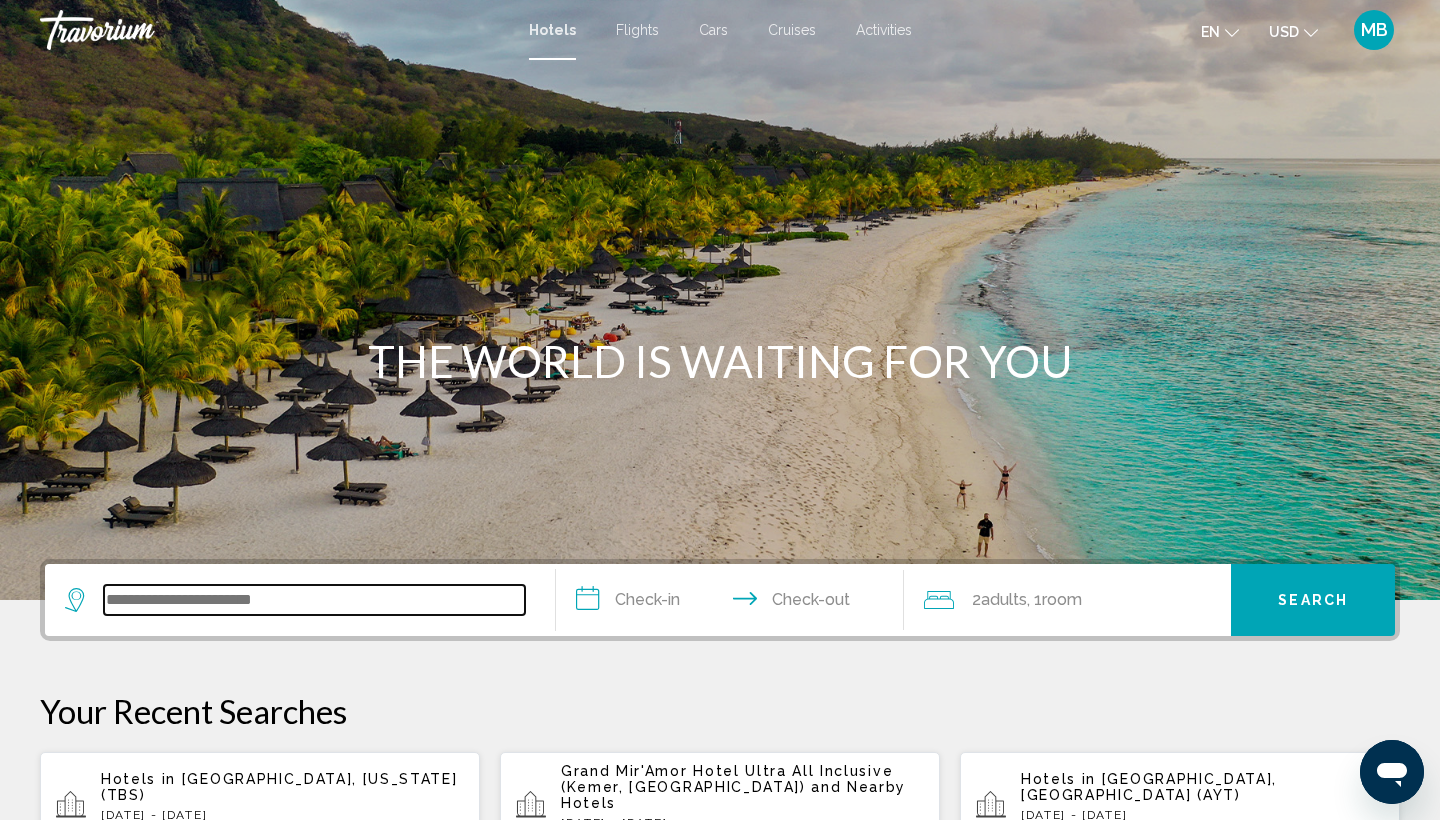 click at bounding box center [314, 600] 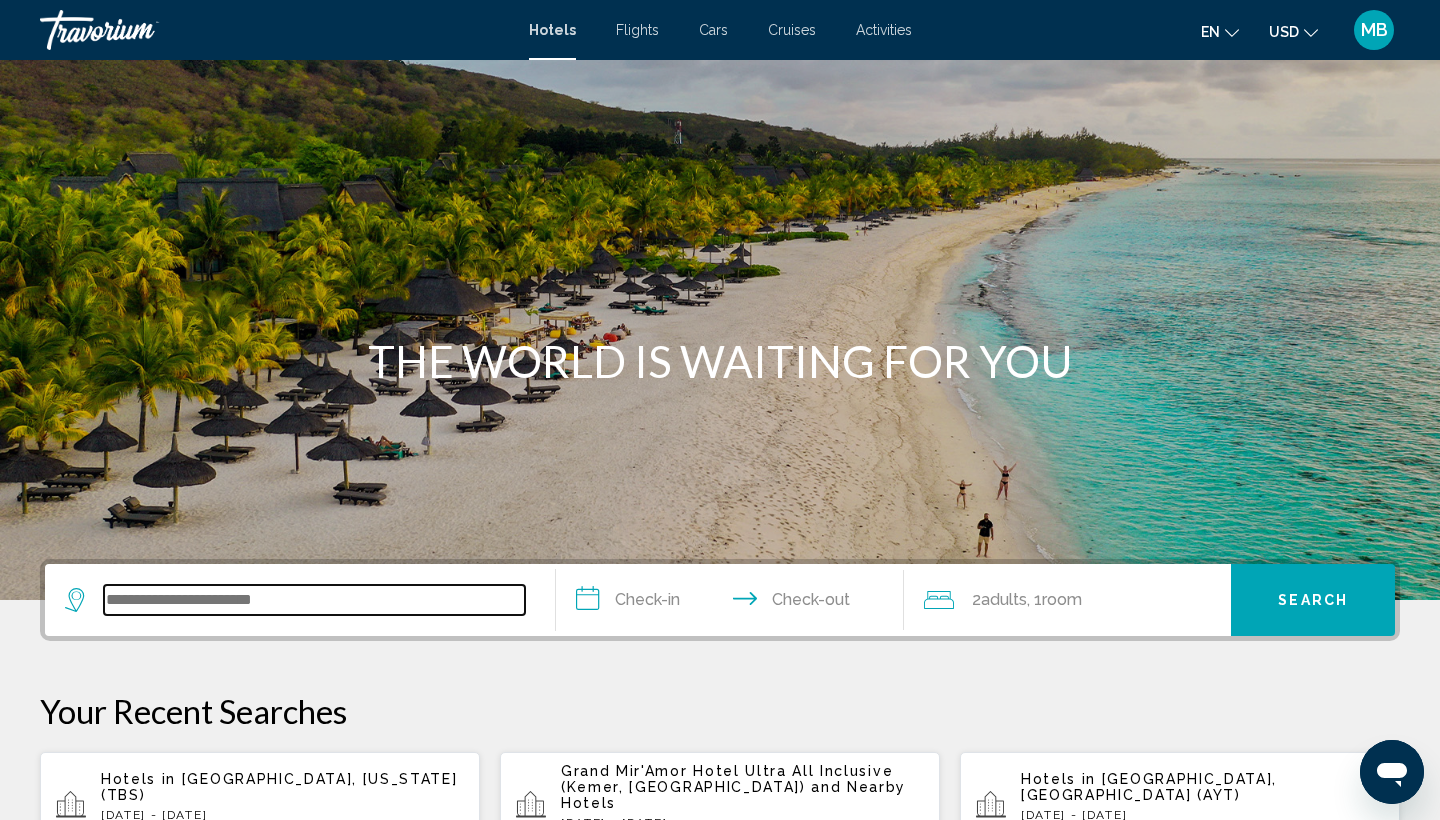 scroll, scrollTop: 494, scrollLeft: 0, axis: vertical 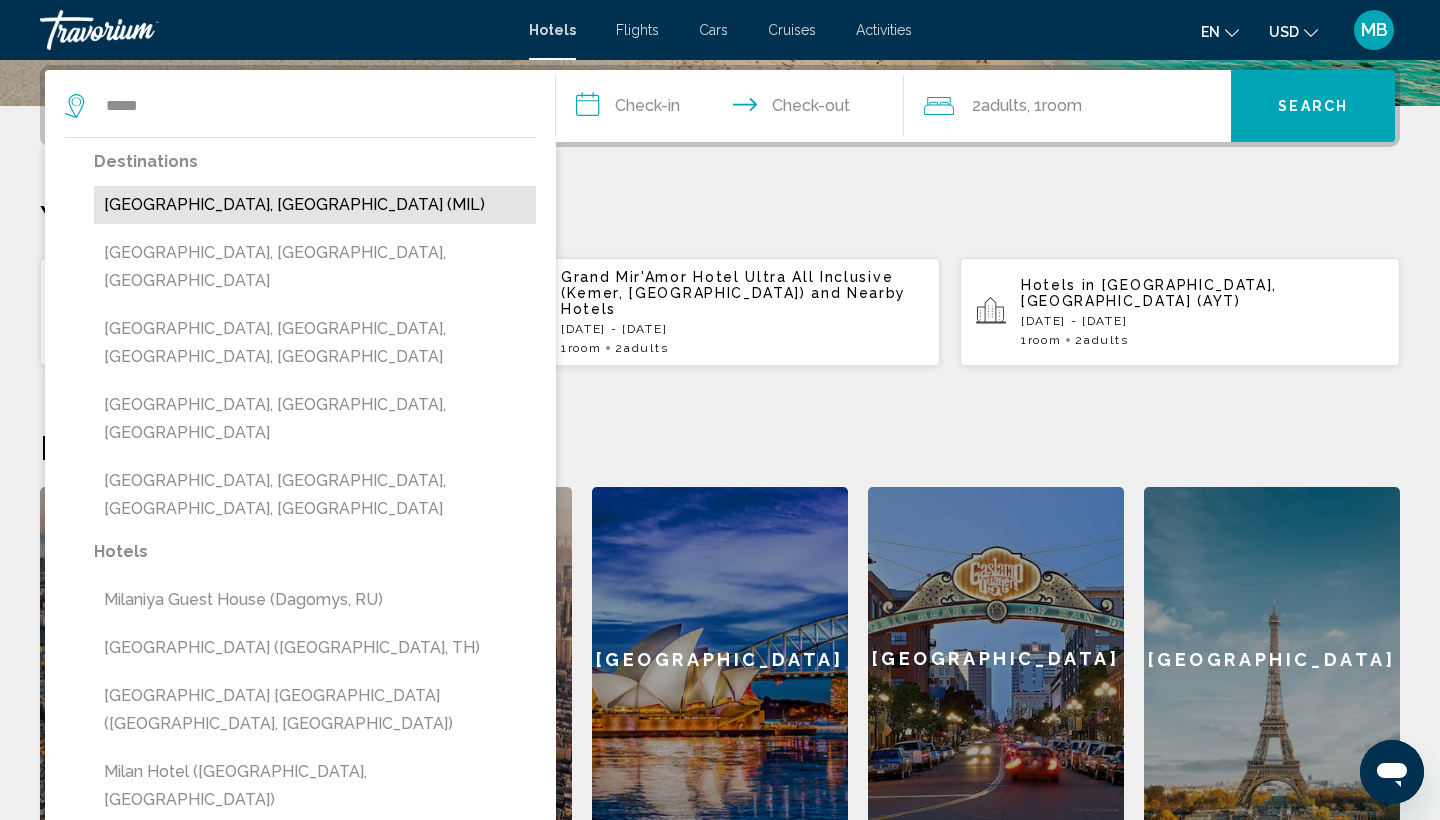 click on "[GEOGRAPHIC_DATA], [GEOGRAPHIC_DATA] (MIL)" at bounding box center (315, 205) 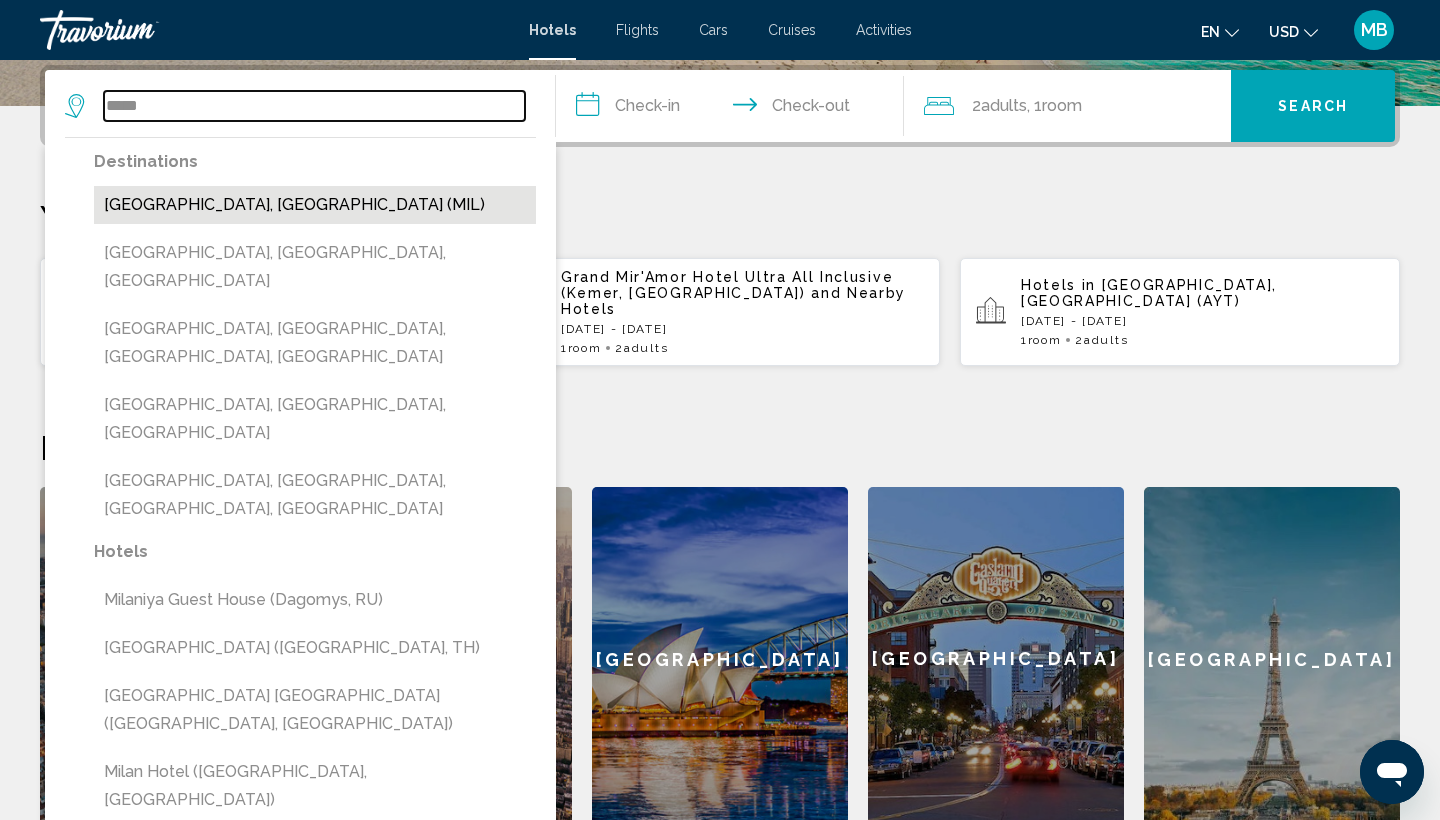 type on "**********" 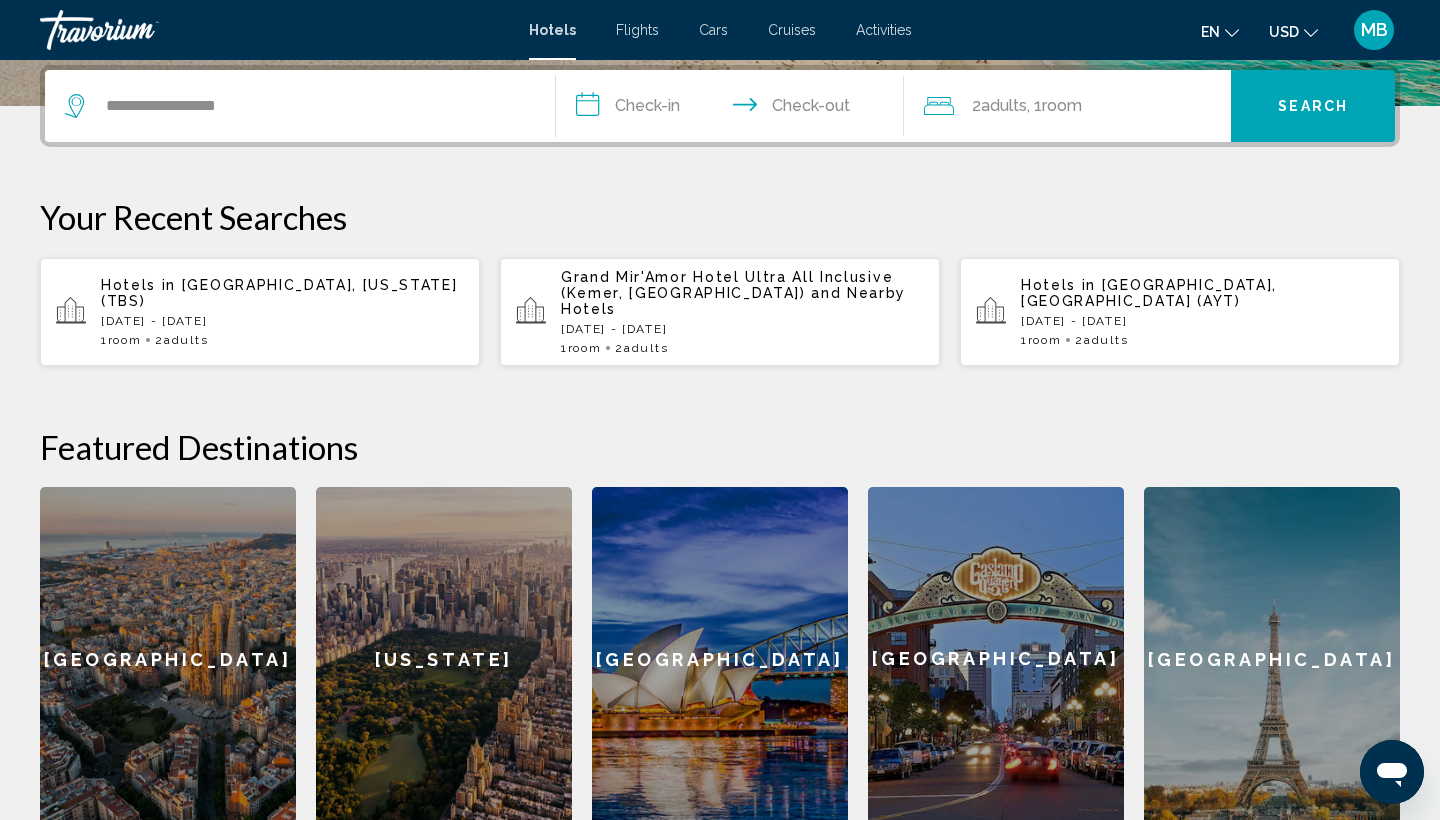 click on "**********" at bounding box center (734, 109) 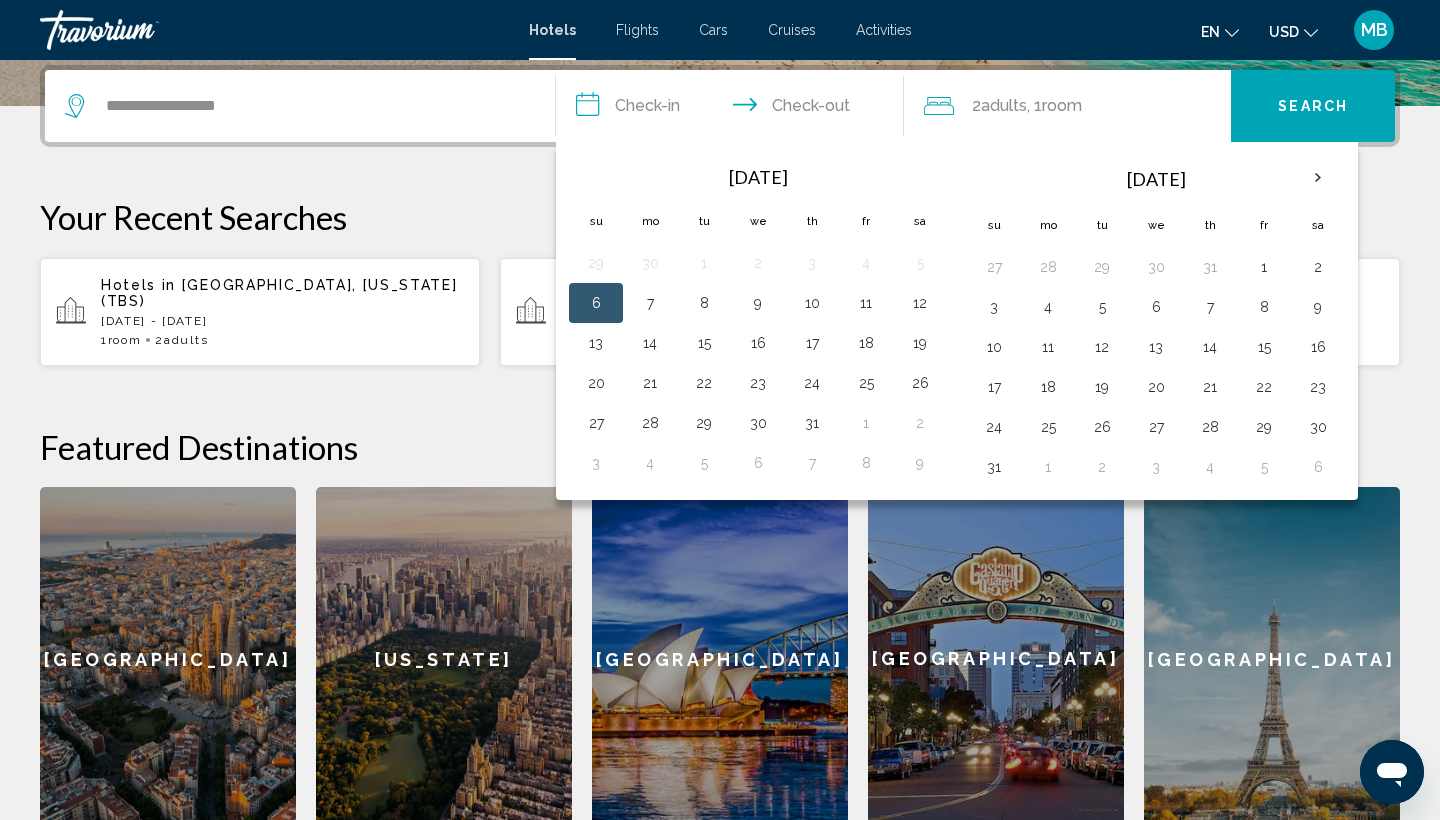 click on "6" at bounding box center (596, 303) 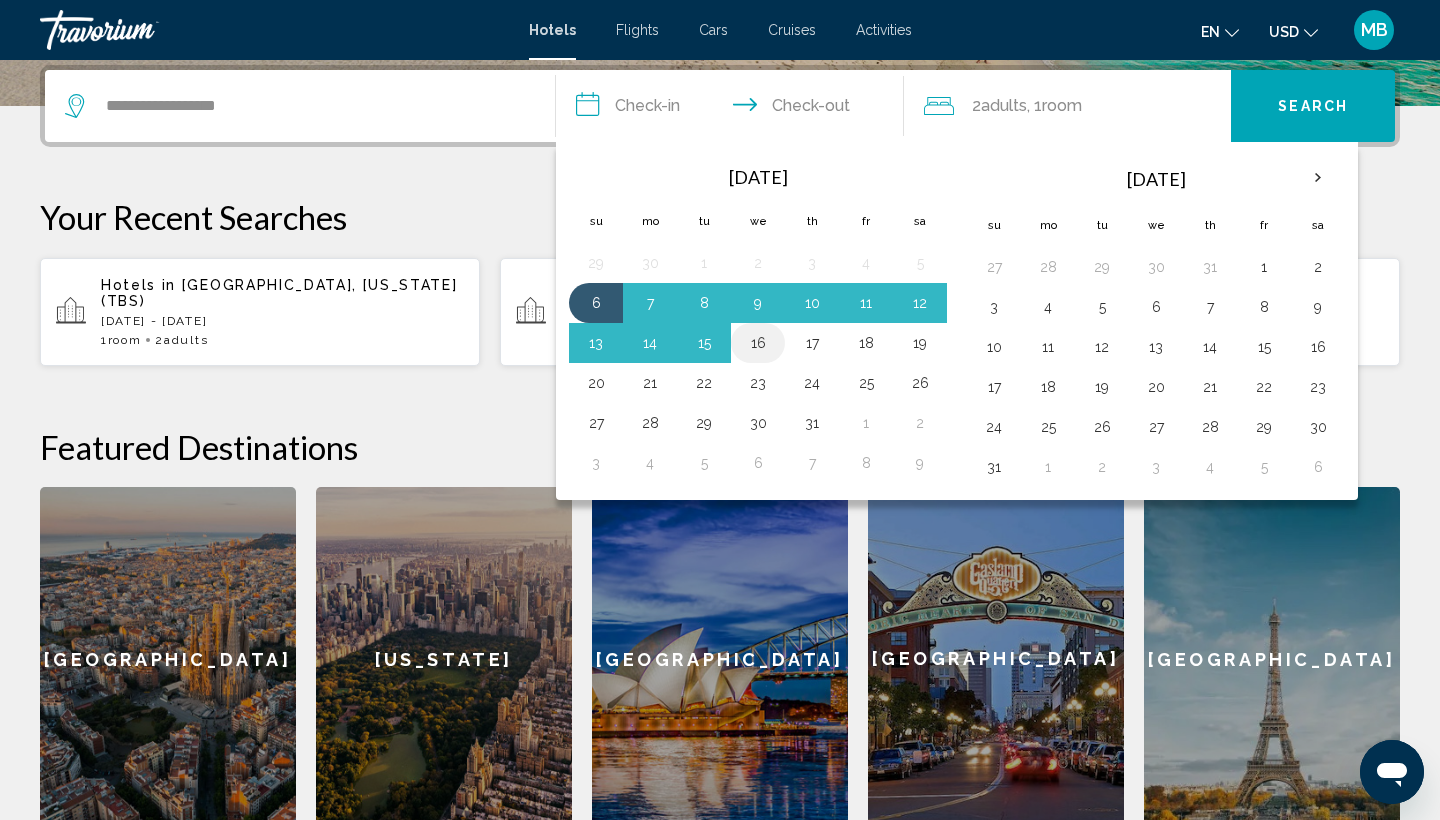 click on "16" at bounding box center [758, 343] 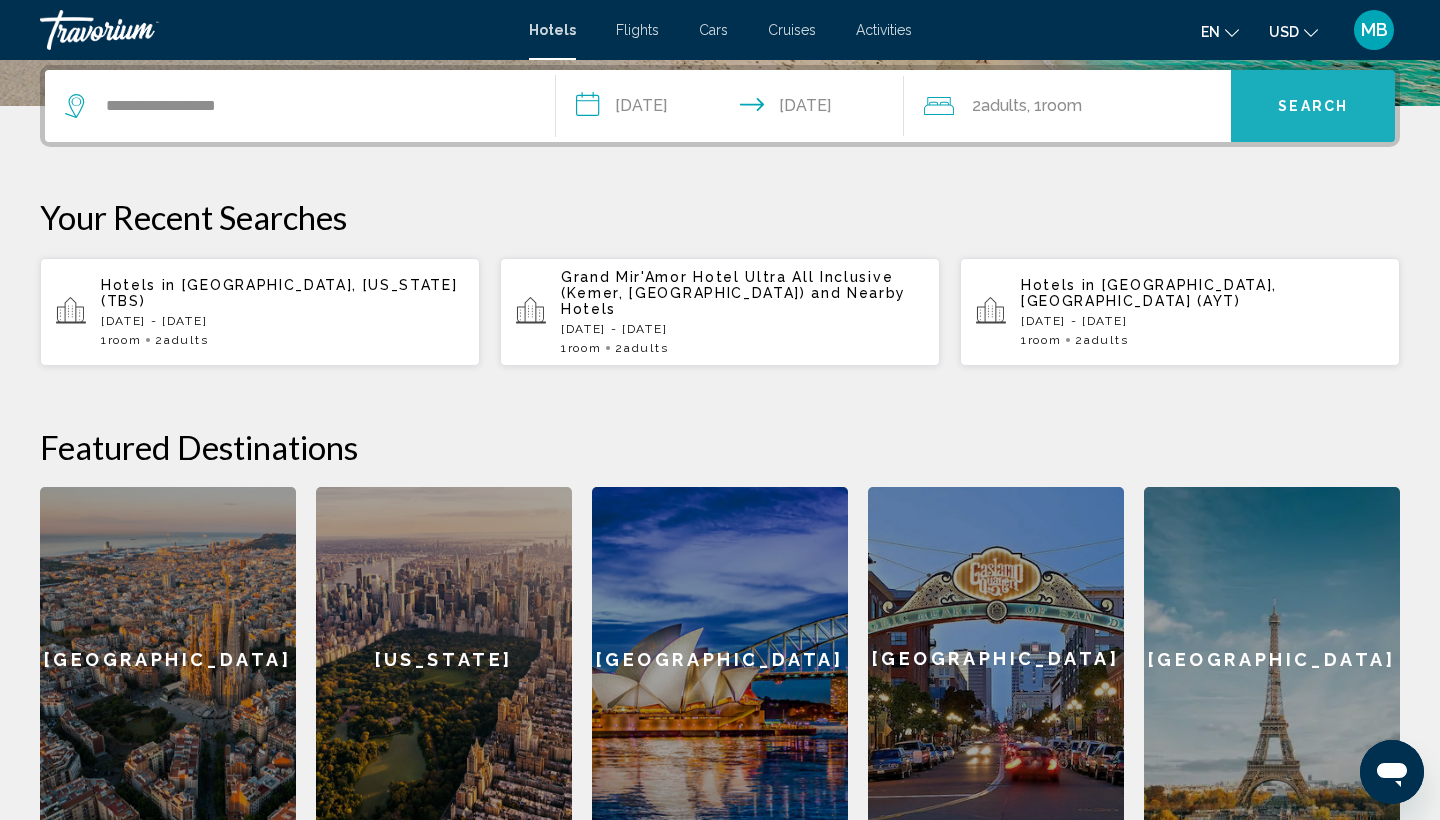 click on "Search" at bounding box center [1313, 106] 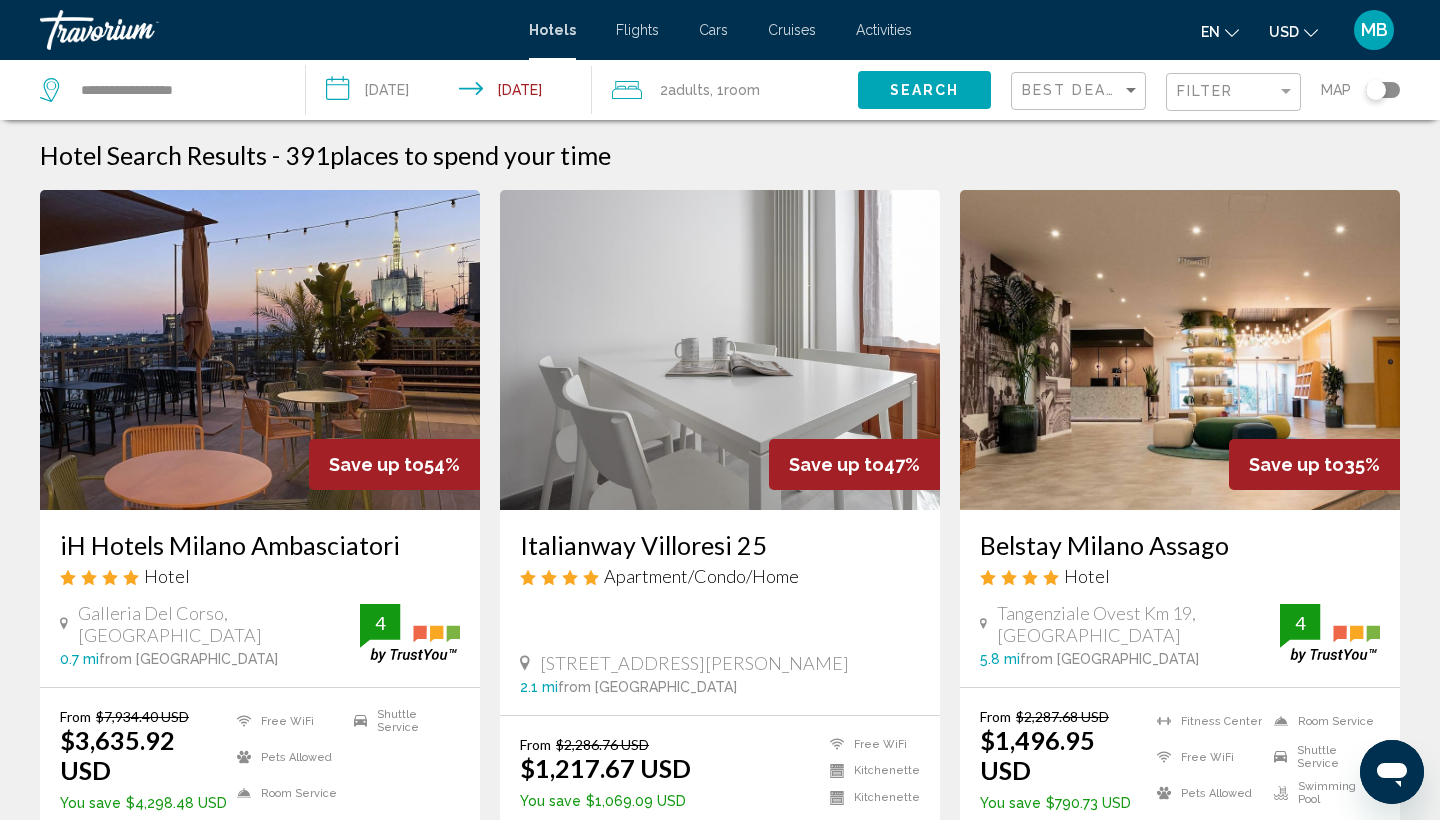 scroll, scrollTop: 0, scrollLeft: 0, axis: both 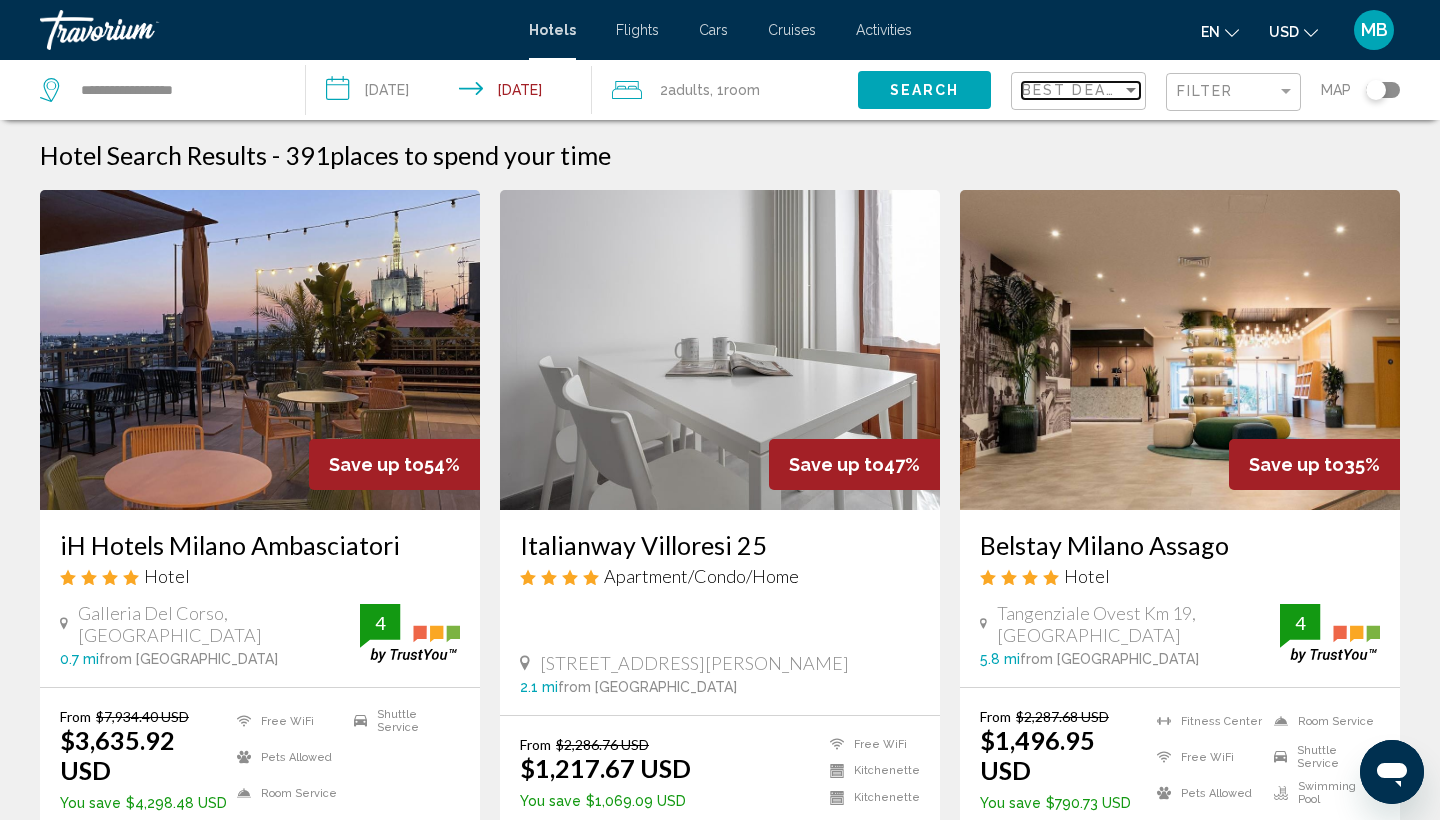 click on "Best Deals" at bounding box center [1074, 90] 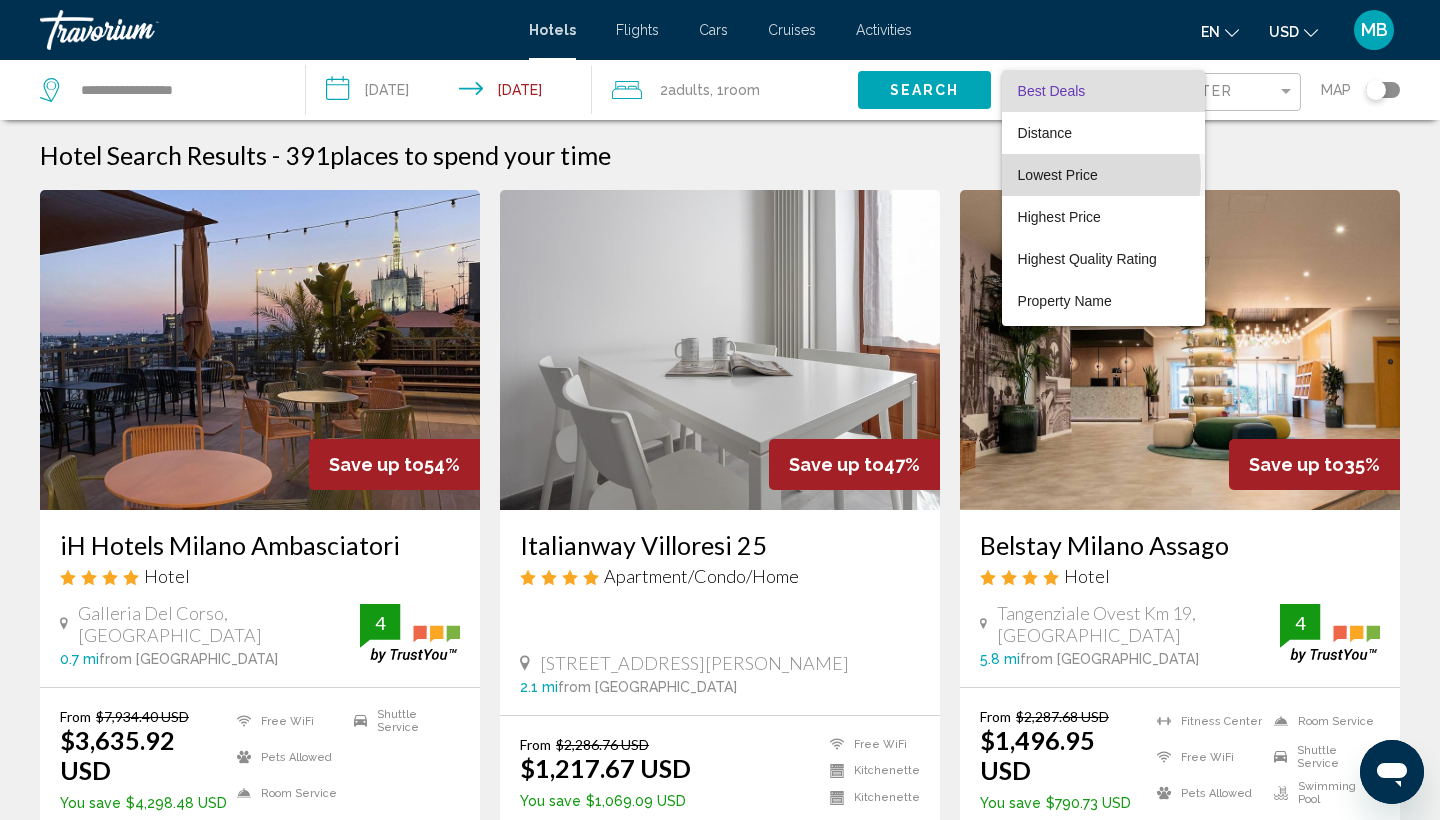 click on "Lowest Price" at bounding box center (1058, 175) 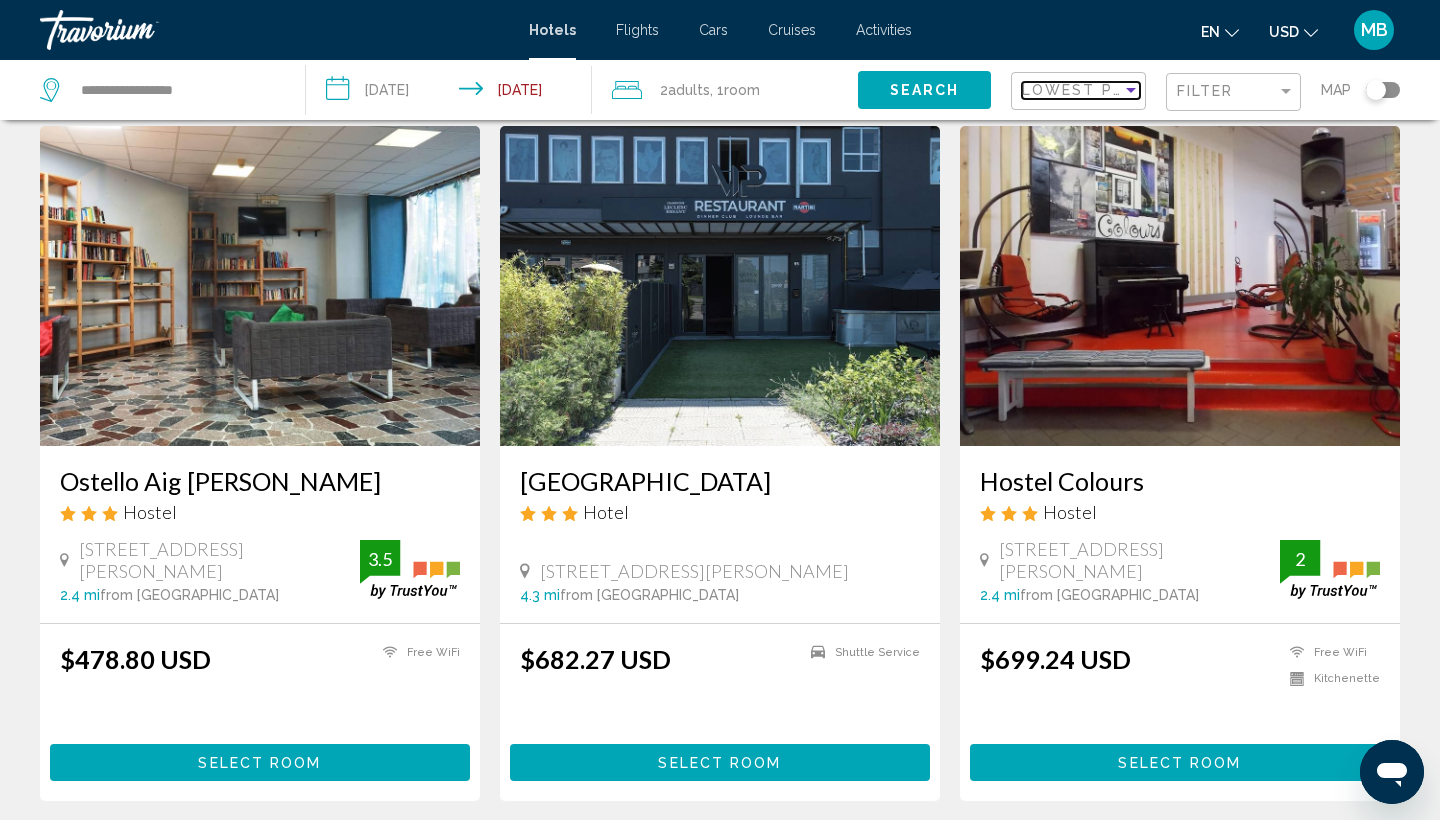 scroll, scrollTop: 66, scrollLeft: 0, axis: vertical 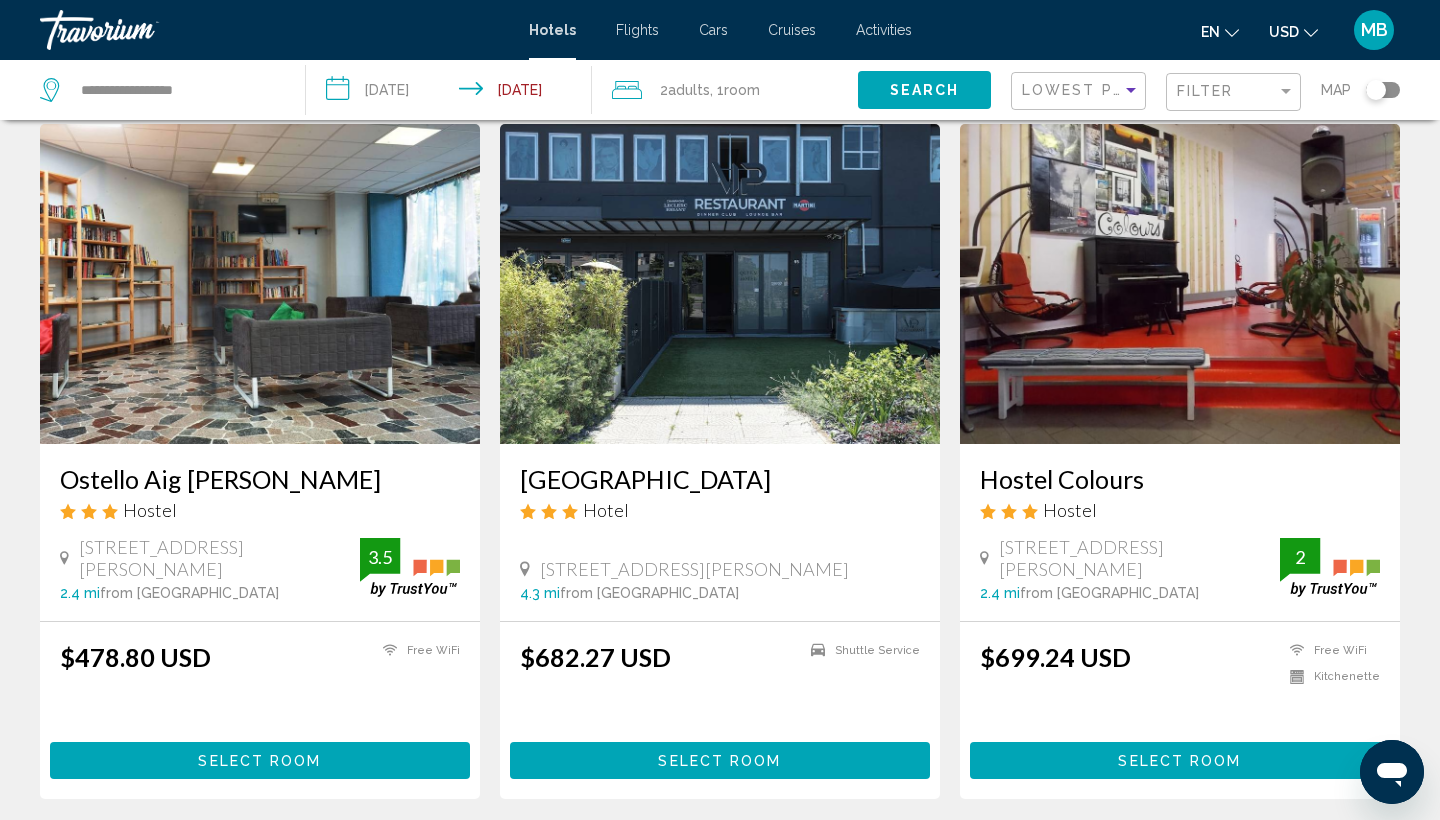click on "**********" at bounding box center [453, 93] 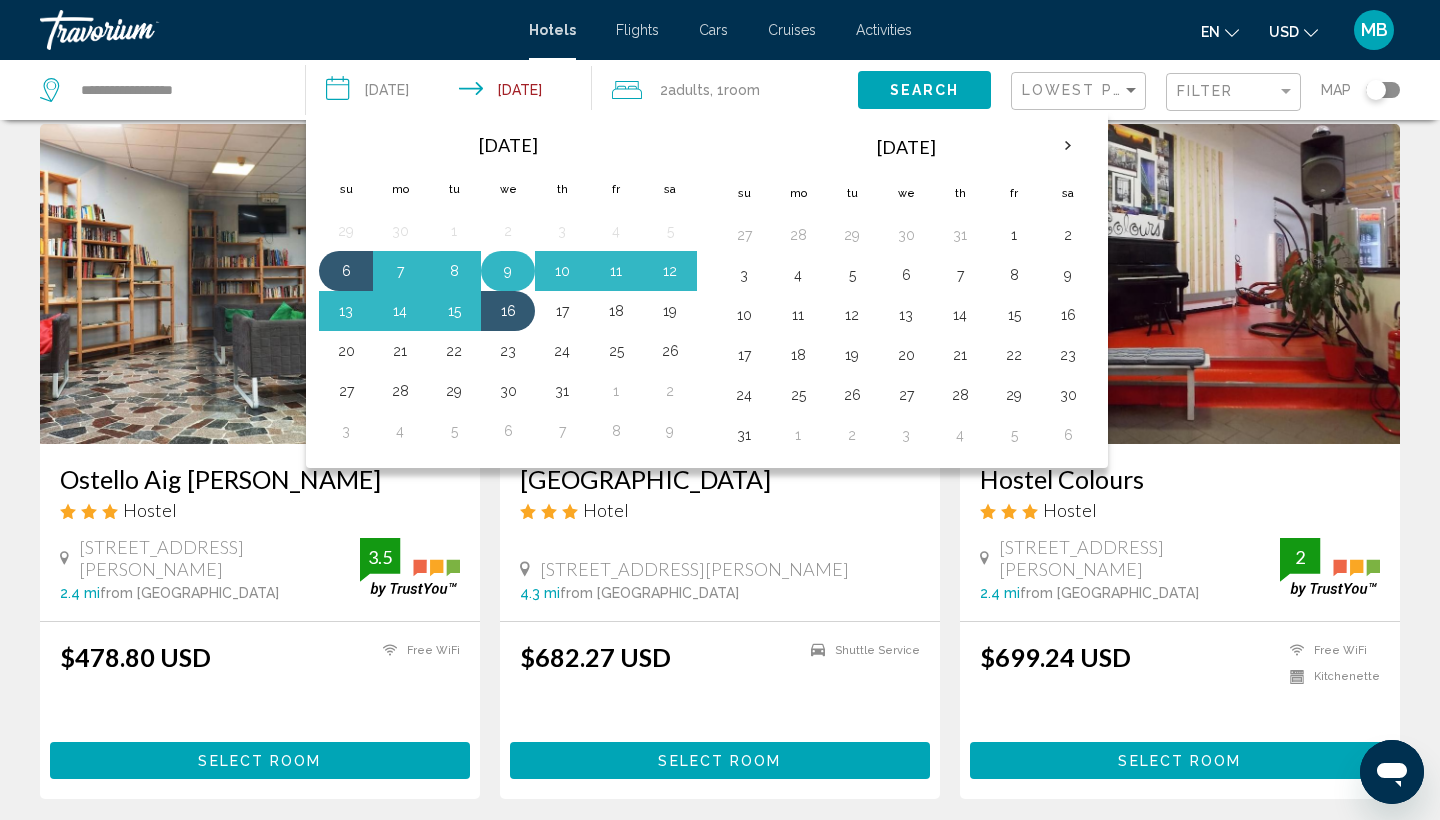 click on "9" at bounding box center [508, 271] 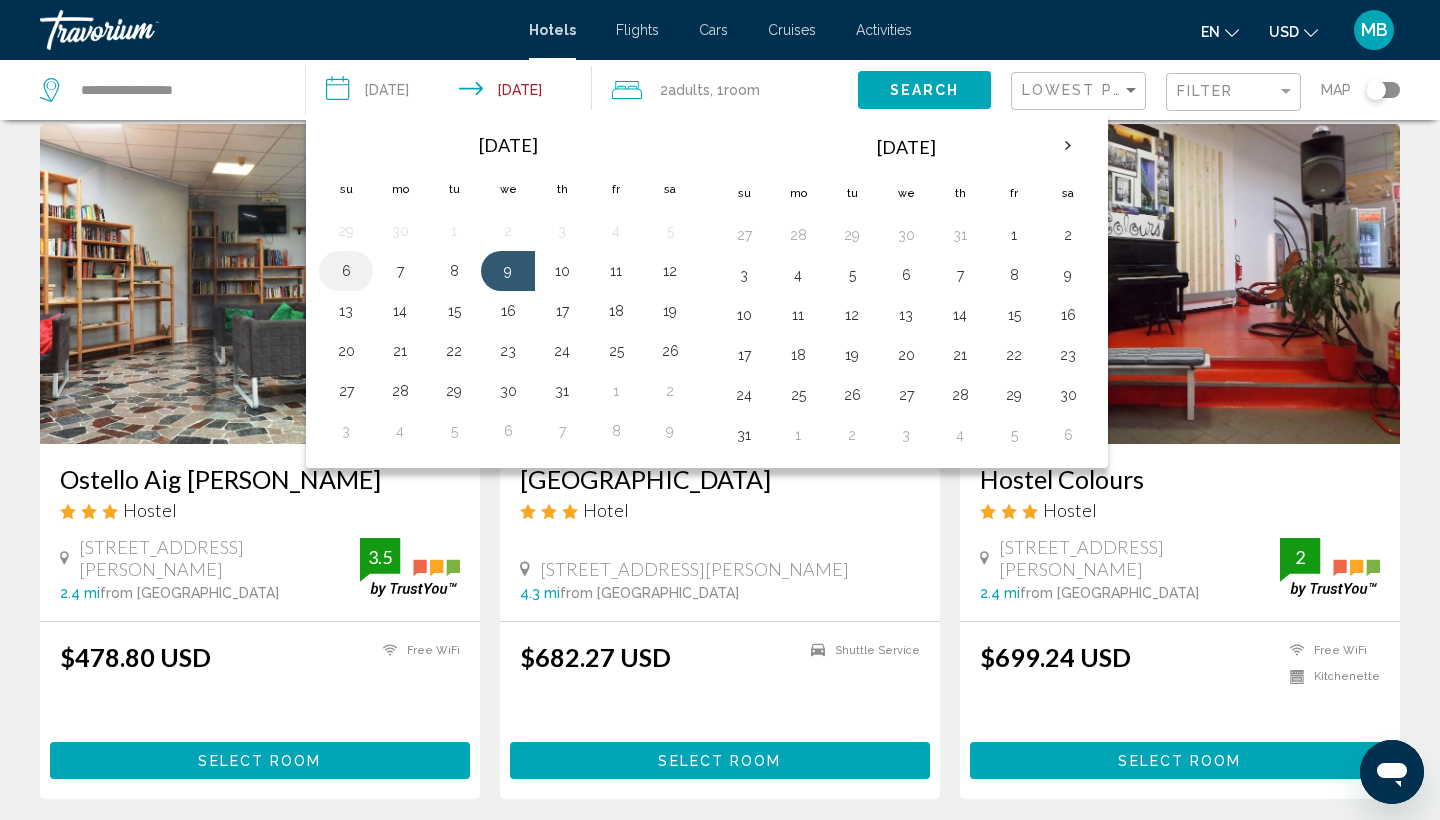 click on "6" at bounding box center [346, 271] 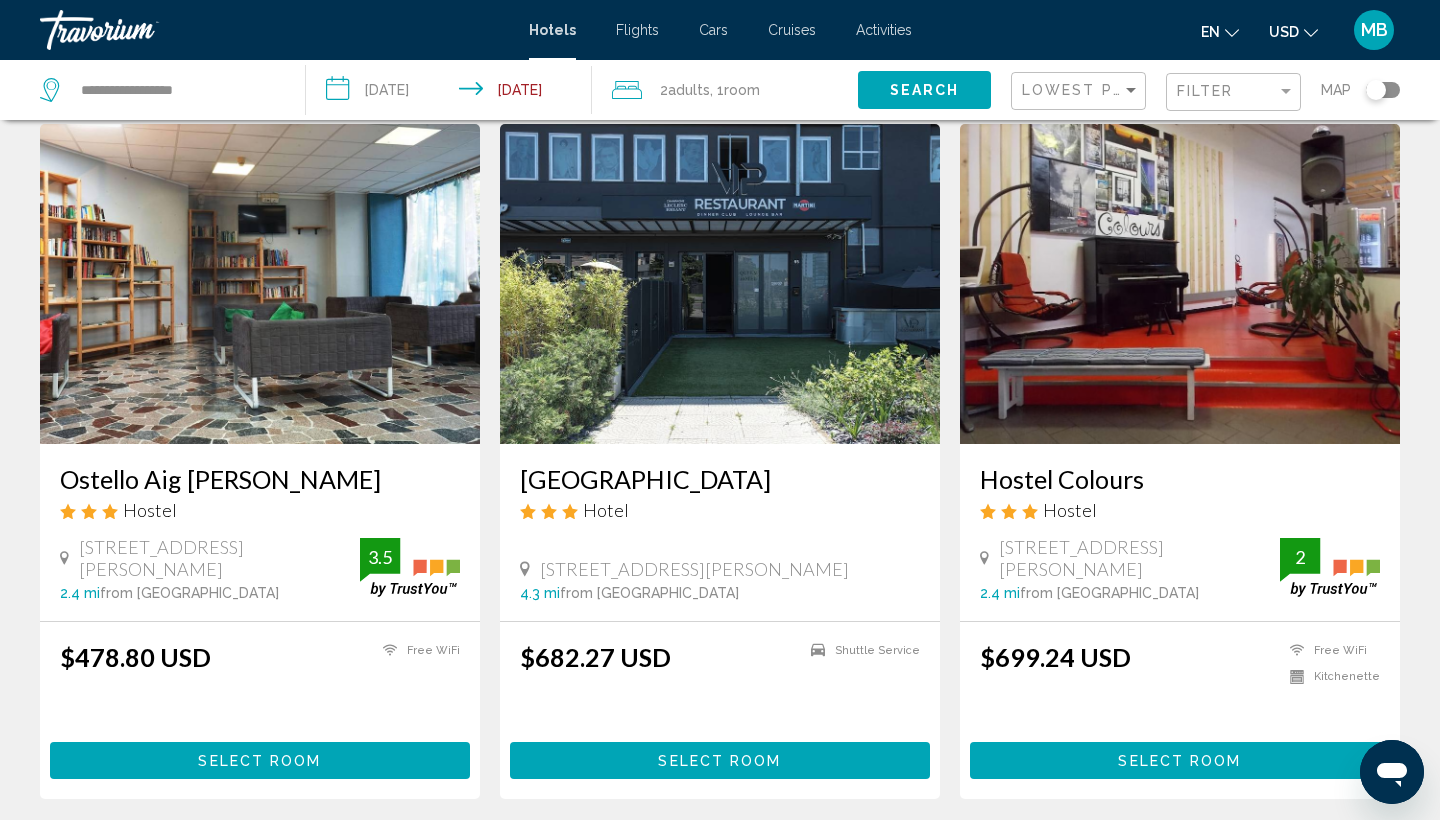 click on "Search" 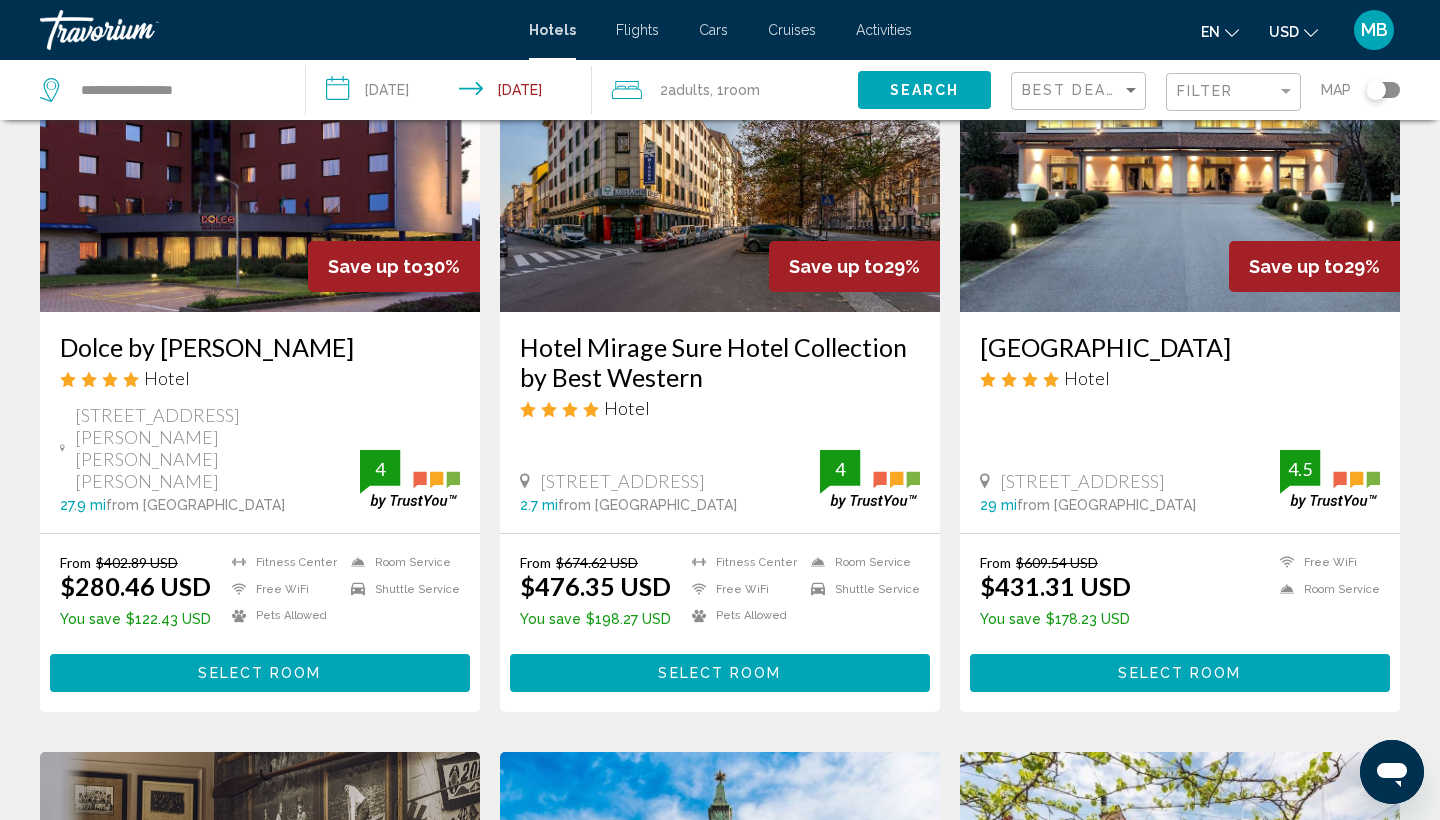 scroll, scrollTop: 1715, scrollLeft: 0, axis: vertical 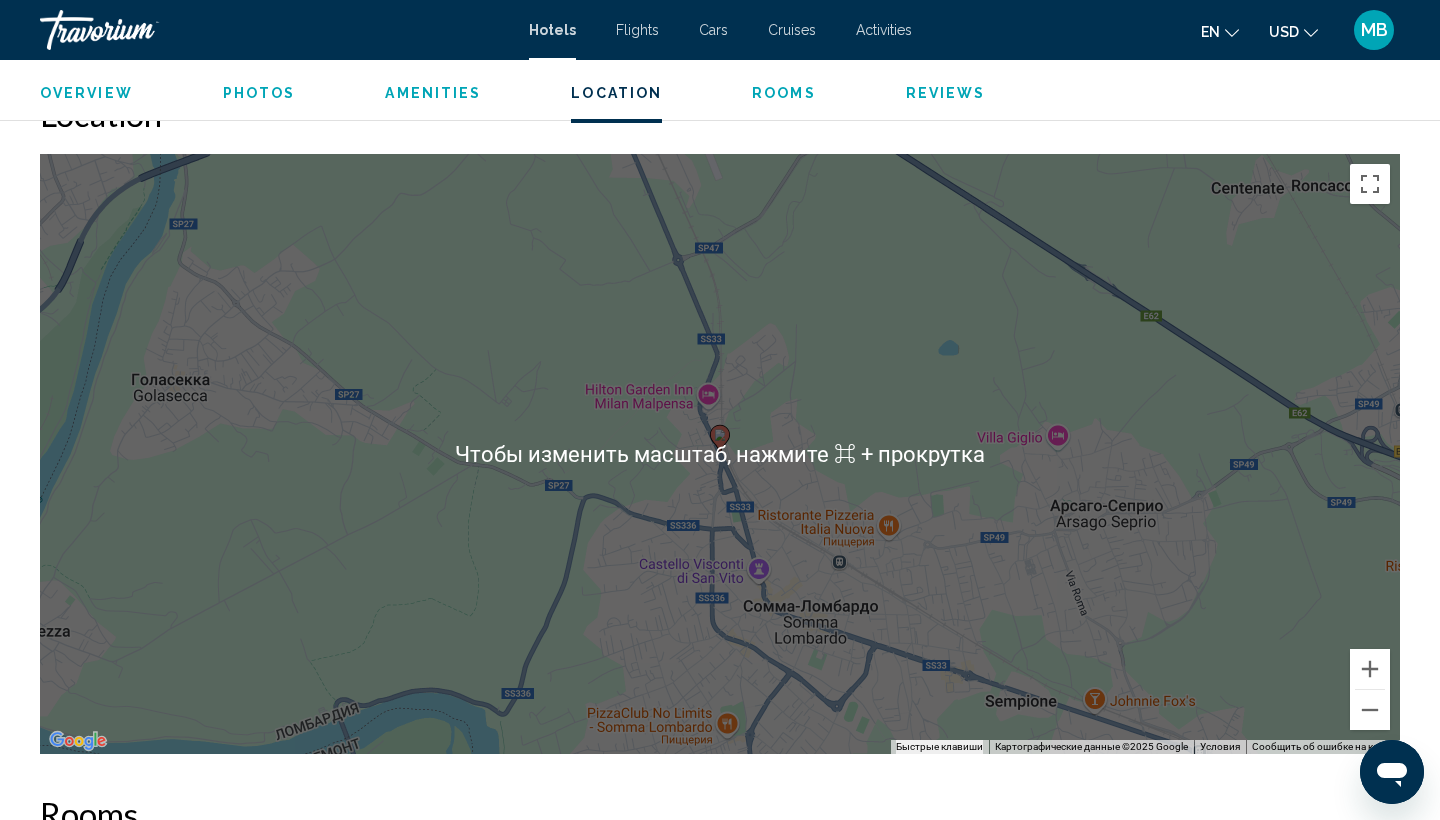 click on "Для навигации используйте клавиши со стрелками. Чтобы активировать перетаскивание с помощью клавиатуры, нажмите Alt + Ввод. После этого перемещайте маркер, используя клавиши со стрелками. Чтобы завершить перетаскивание, нажмите клавишу Ввод. Чтобы отменить действие, нажмите клавишу Esc." at bounding box center (720, 454) 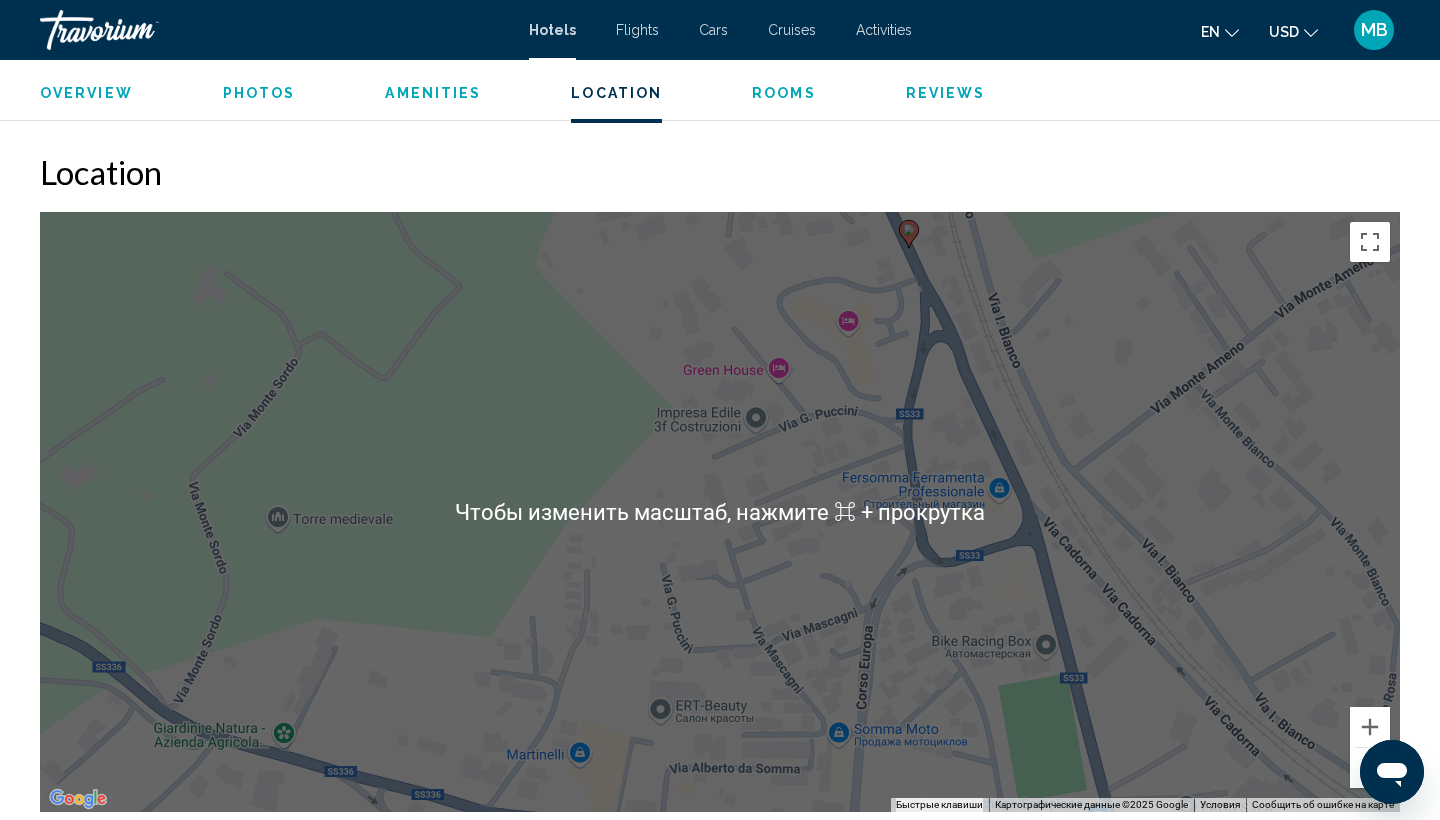 scroll, scrollTop: 1739, scrollLeft: 0, axis: vertical 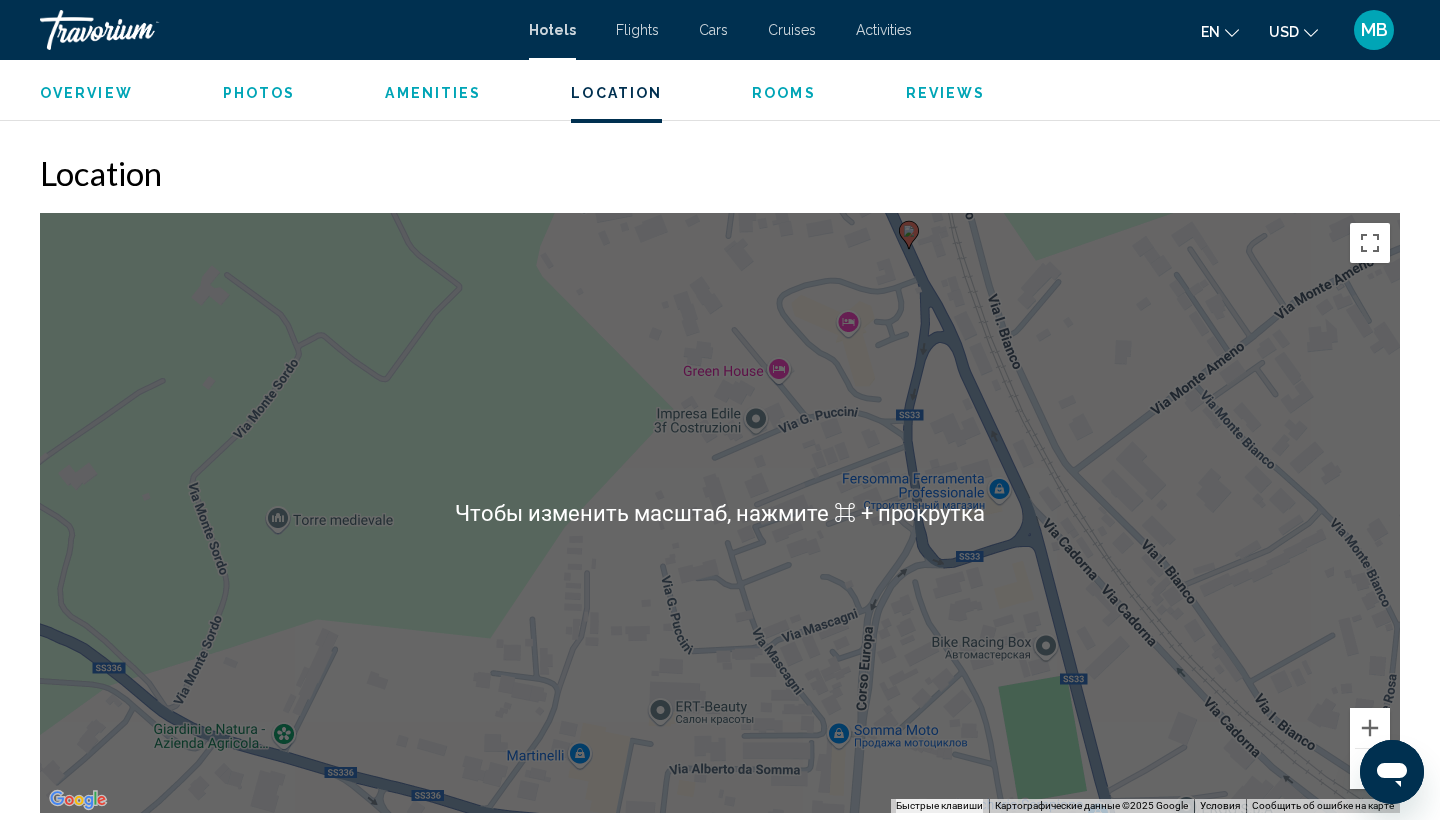 click on "Для навигации используйте клавиши со стрелками. Чтобы активировать перетаскивание с помощью клавиатуры, нажмите Alt + Ввод. После этого перемещайте маркер, используя клавиши со стрелками. Чтобы завершить перетаскивание, нажмите клавишу Ввод. Чтобы отменить действие, нажмите клавишу Esc." at bounding box center [720, 513] 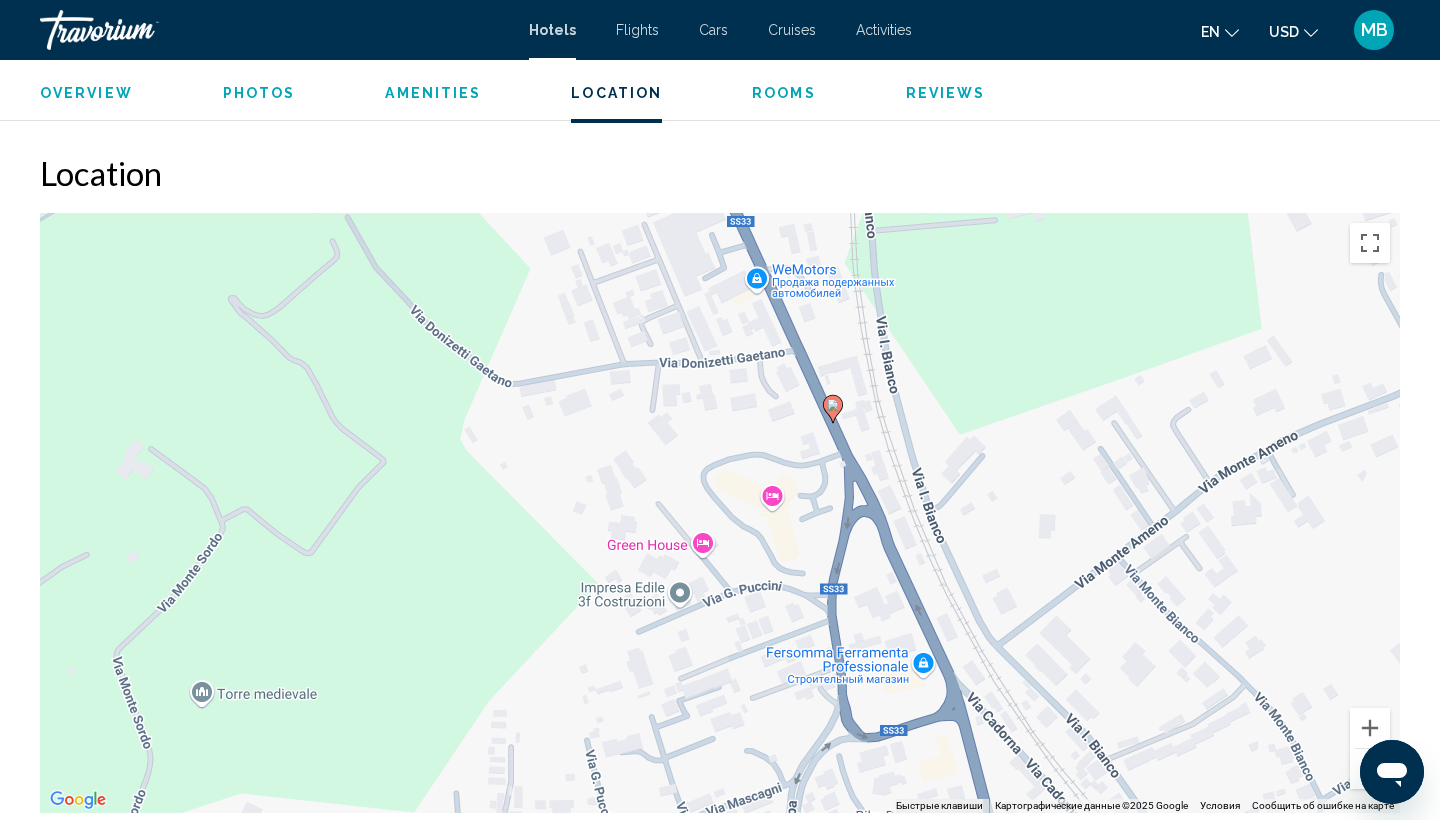 drag, startPoint x: 932, startPoint y: 243, endPoint x: 856, endPoint y: 412, distance: 185.30246 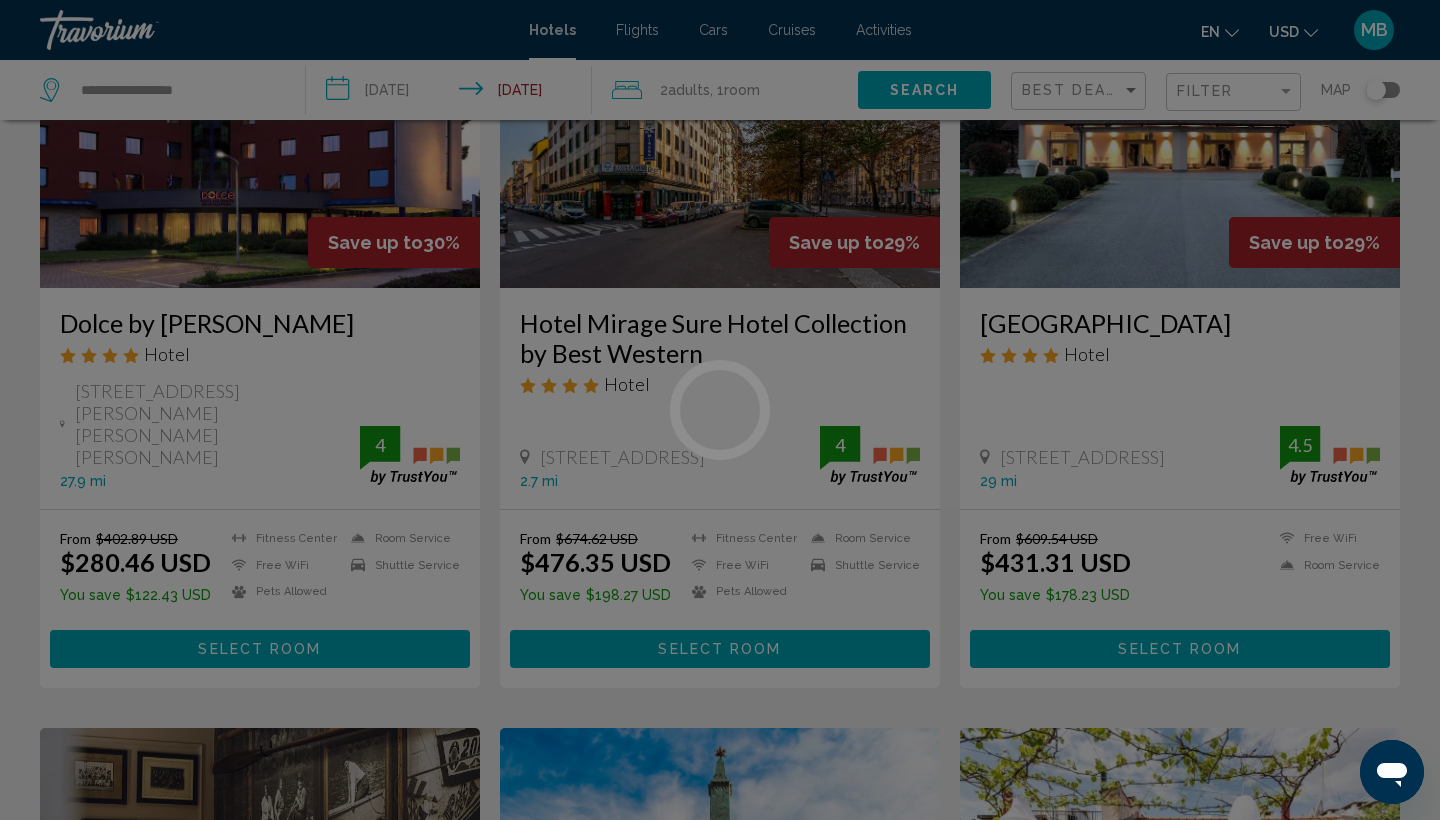 scroll, scrollTop: 0, scrollLeft: 0, axis: both 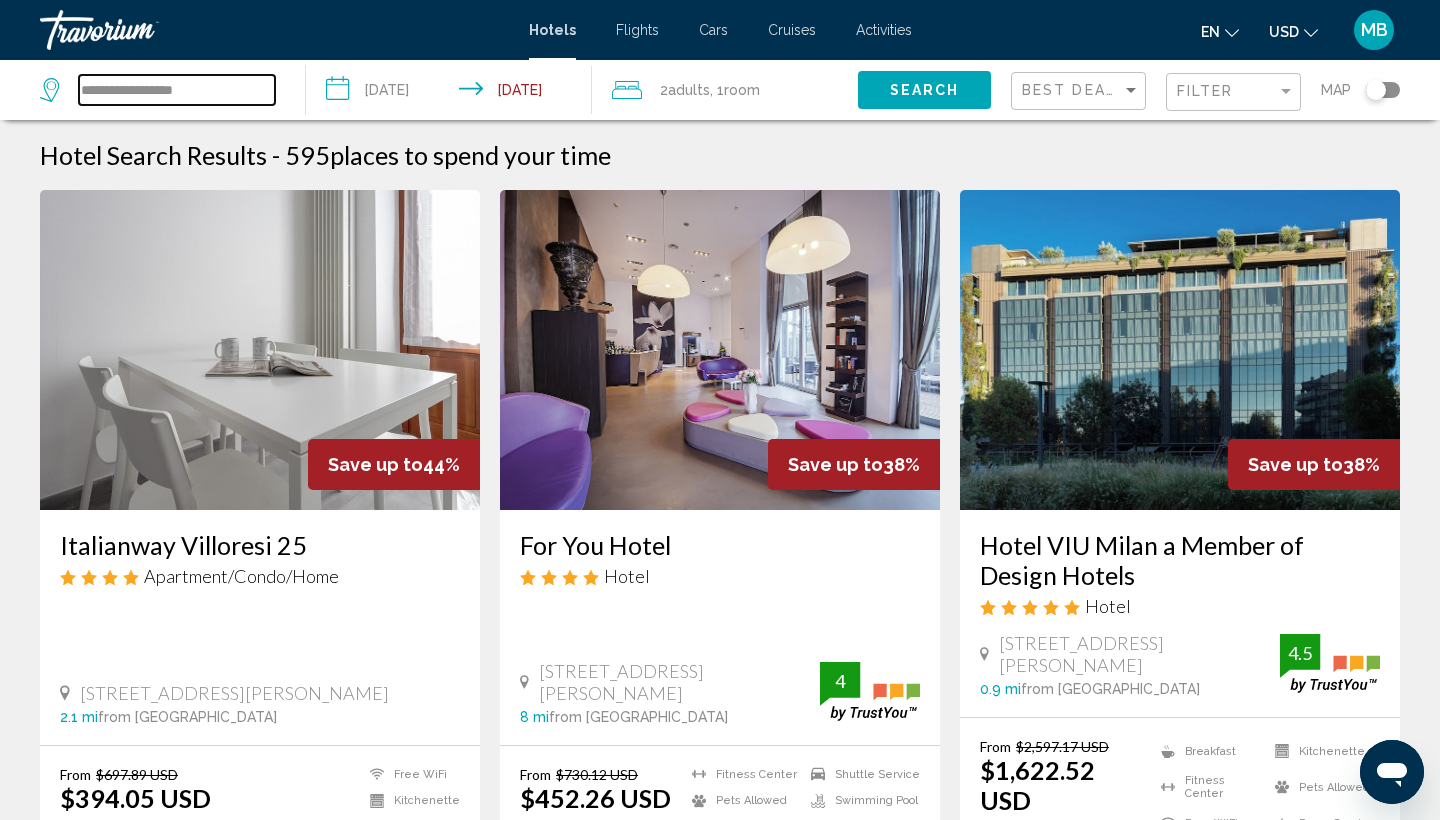 click on "**********" at bounding box center [177, 90] 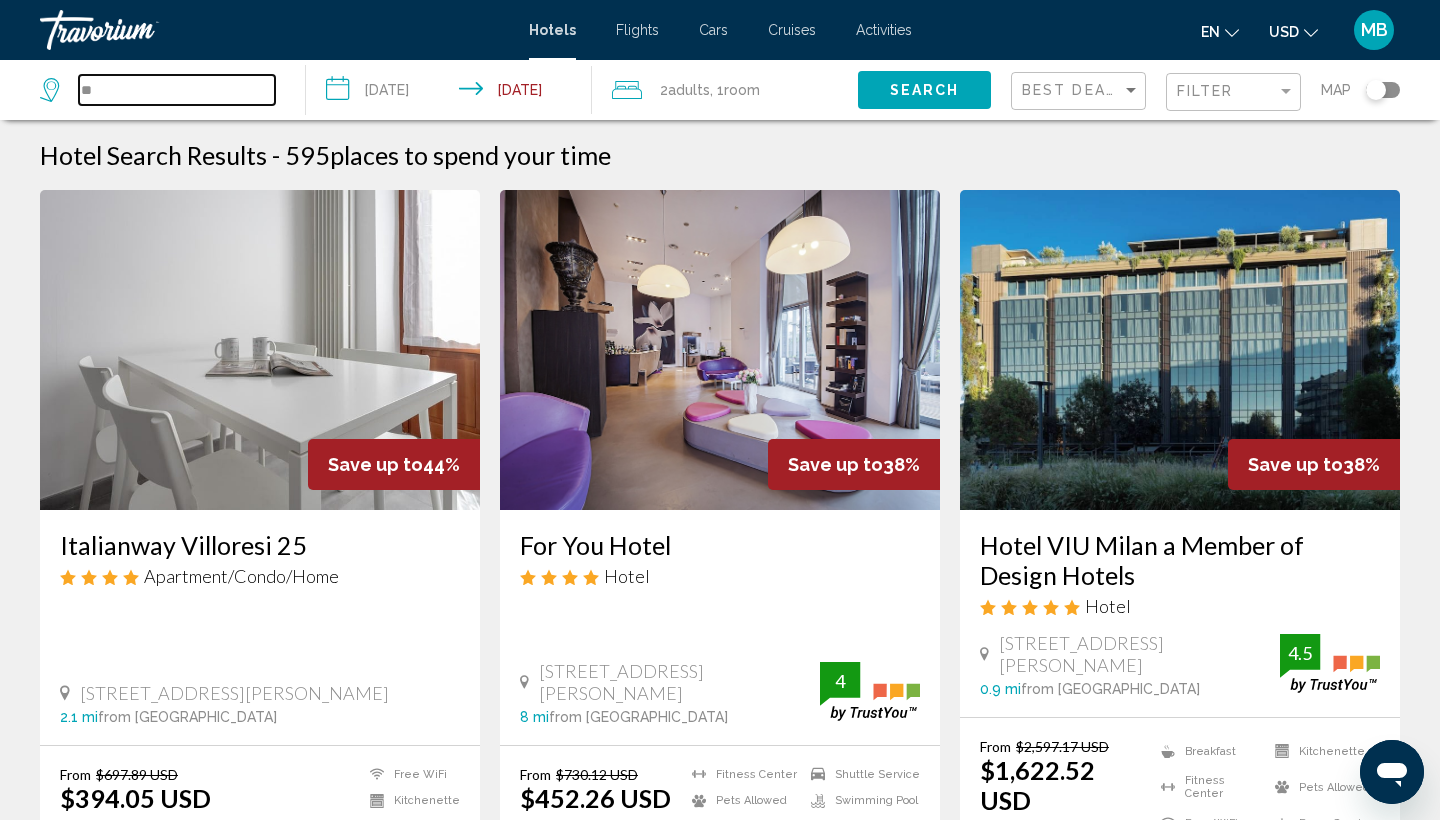 type on "*" 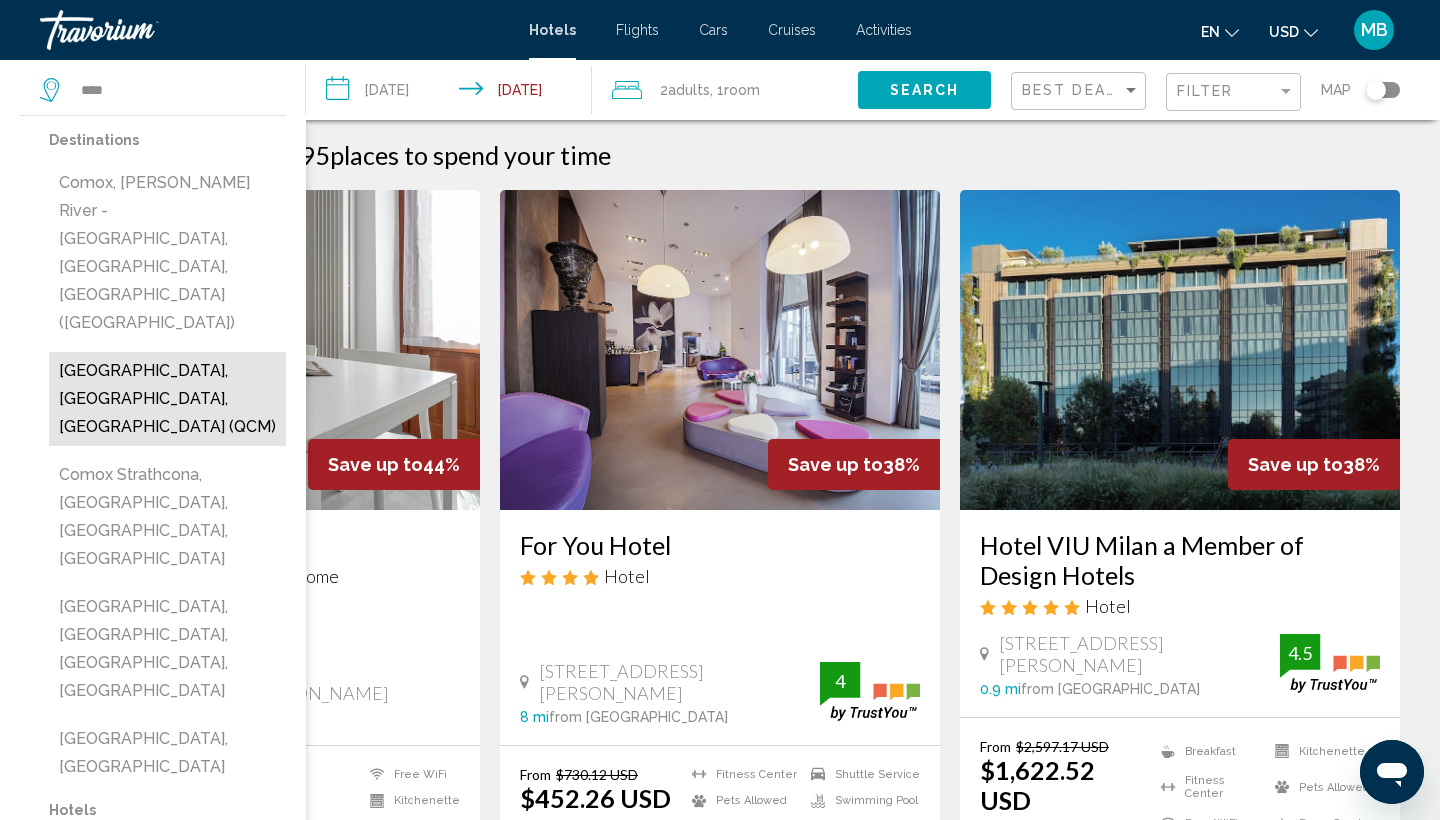 click on "[GEOGRAPHIC_DATA], [GEOGRAPHIC_DATA], [GEOGRAPHIC_DATA] (QCM)" at bounding box center [167, 399] 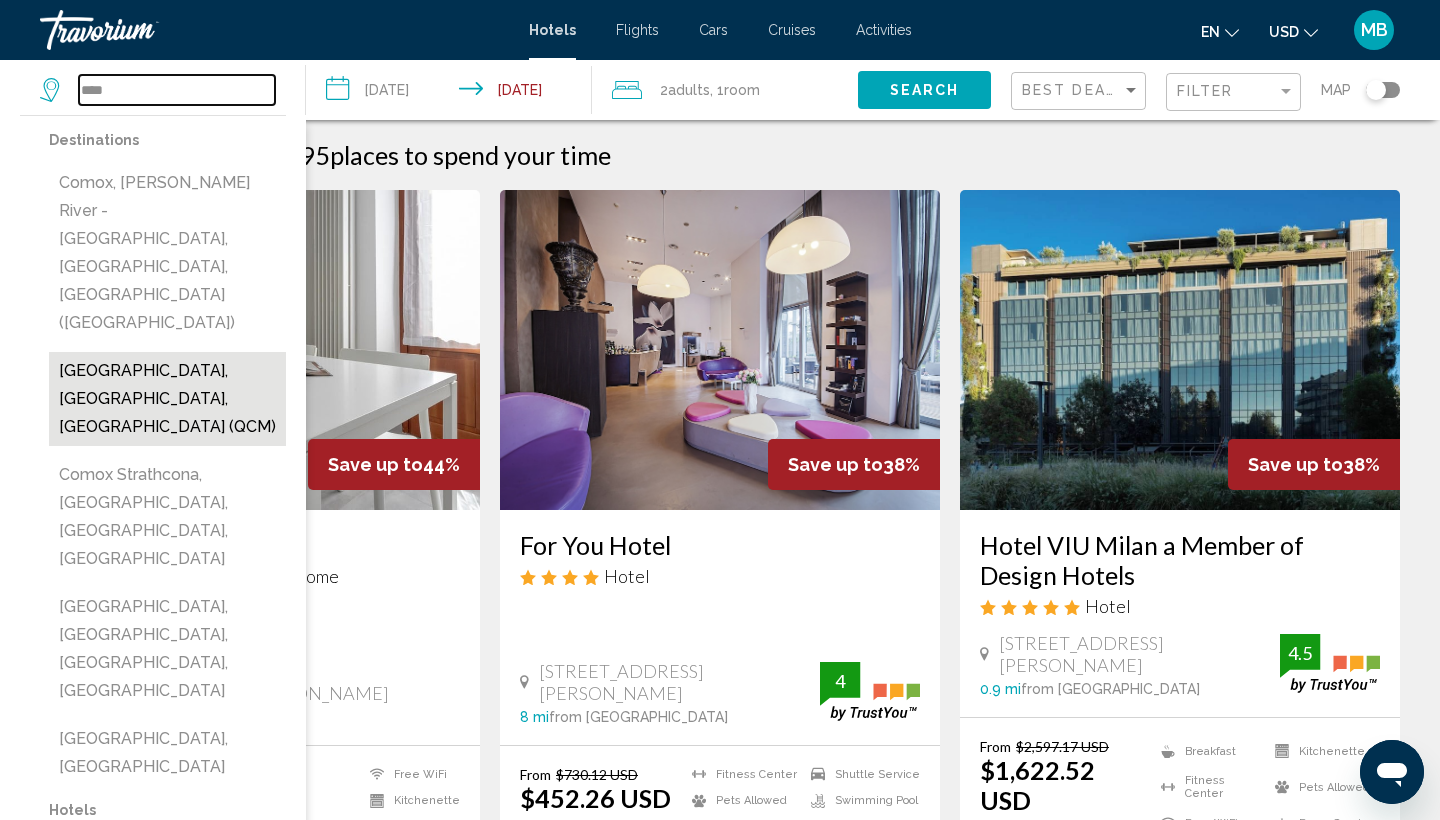 type on "**********" 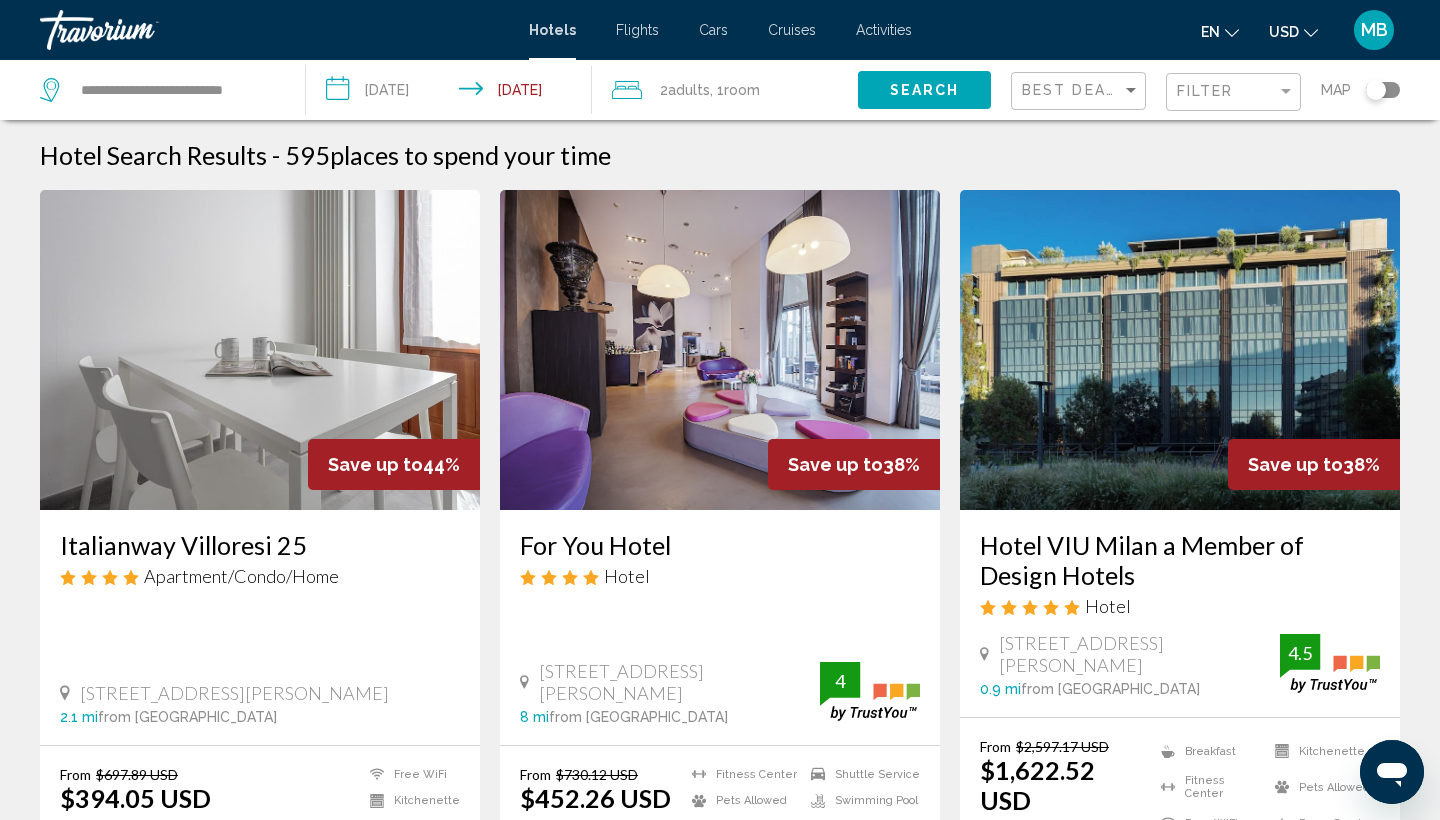 click on "Search" 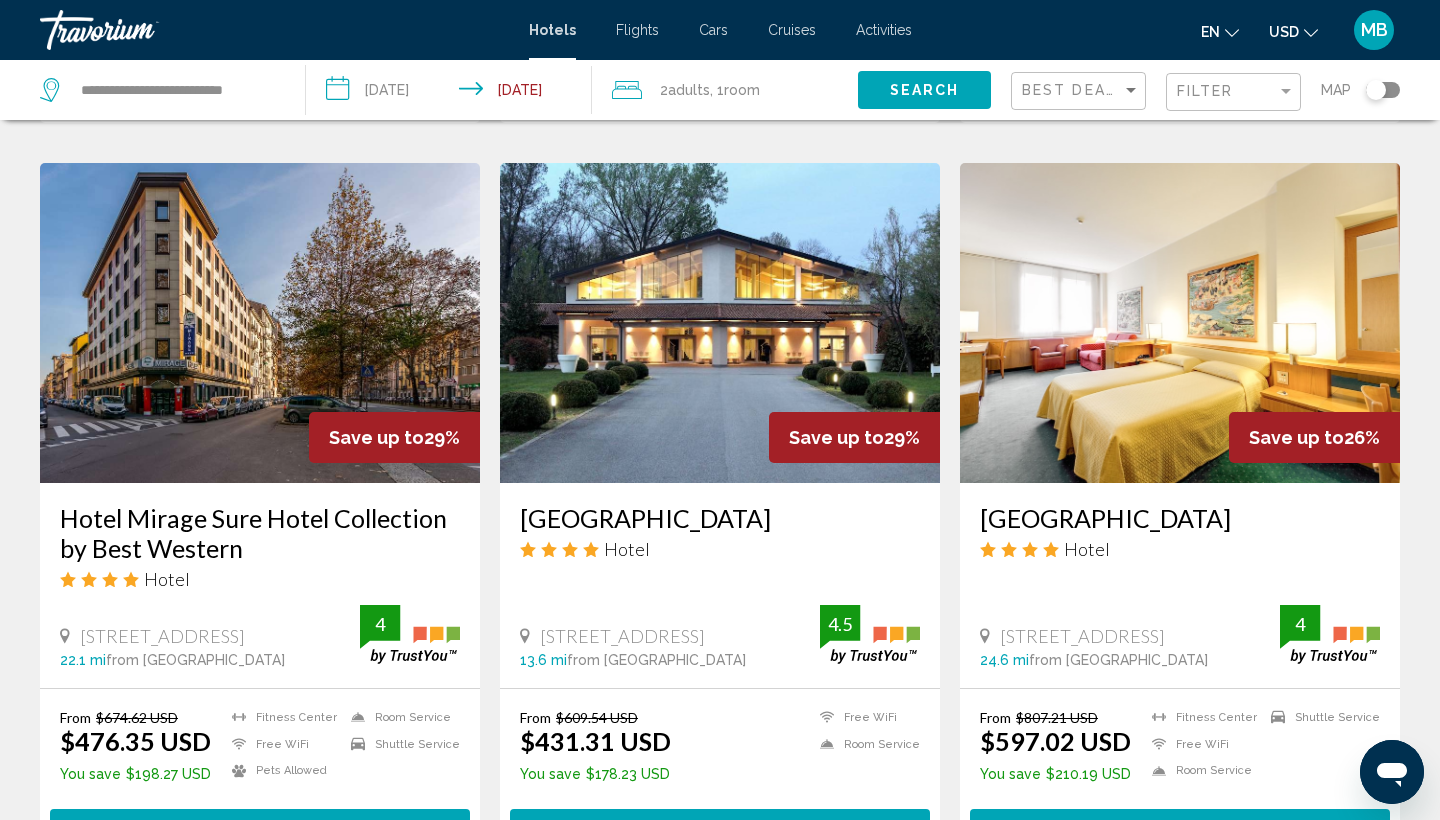 scroll, scrollTop: 1581, scrollLeft: 0, axis: vertical 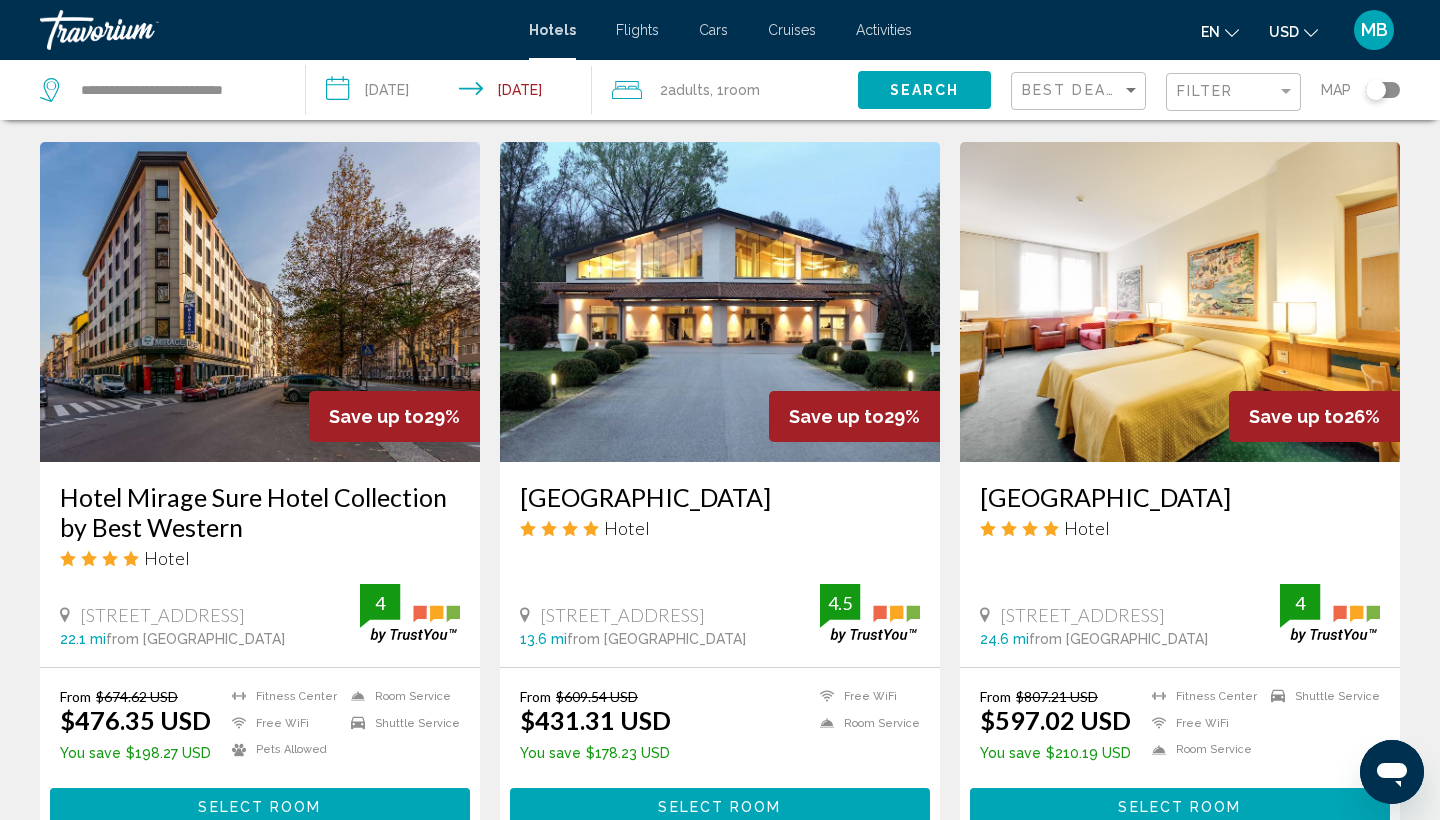 click on "Select Room" at bounding box center (720, 806) 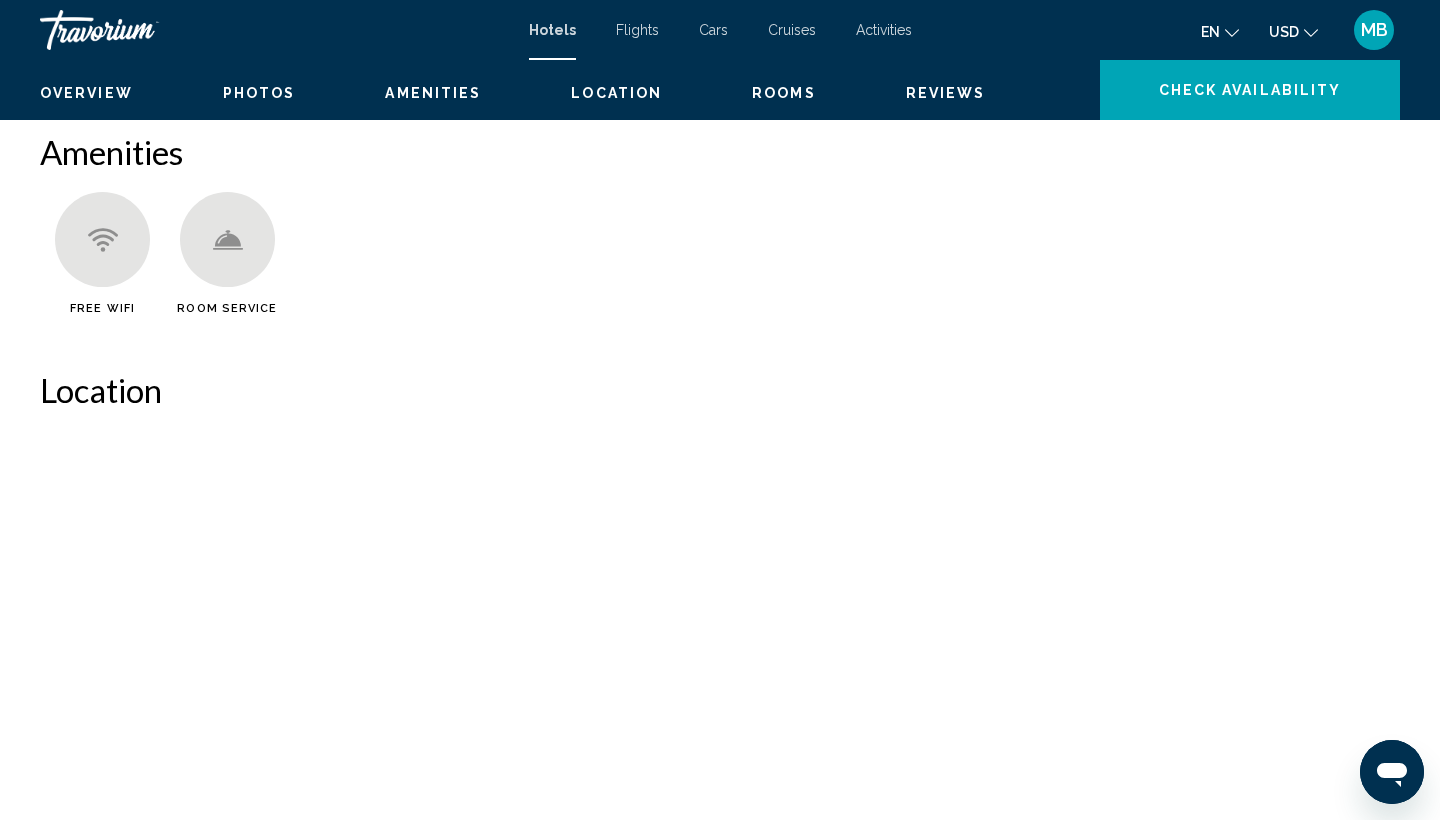 scroll, scrollTop: 0, scrollLeft: 0, axis: both 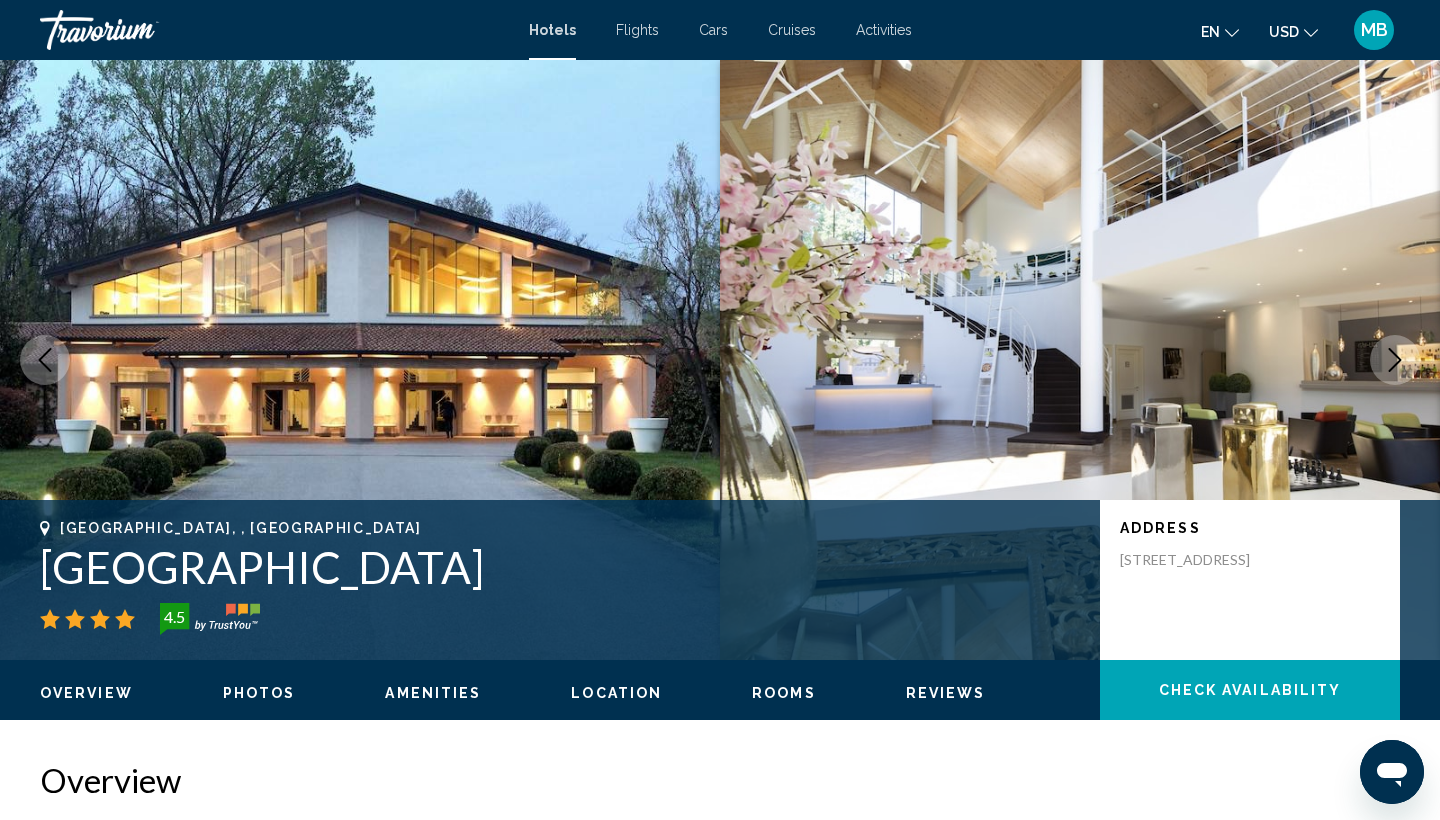 click 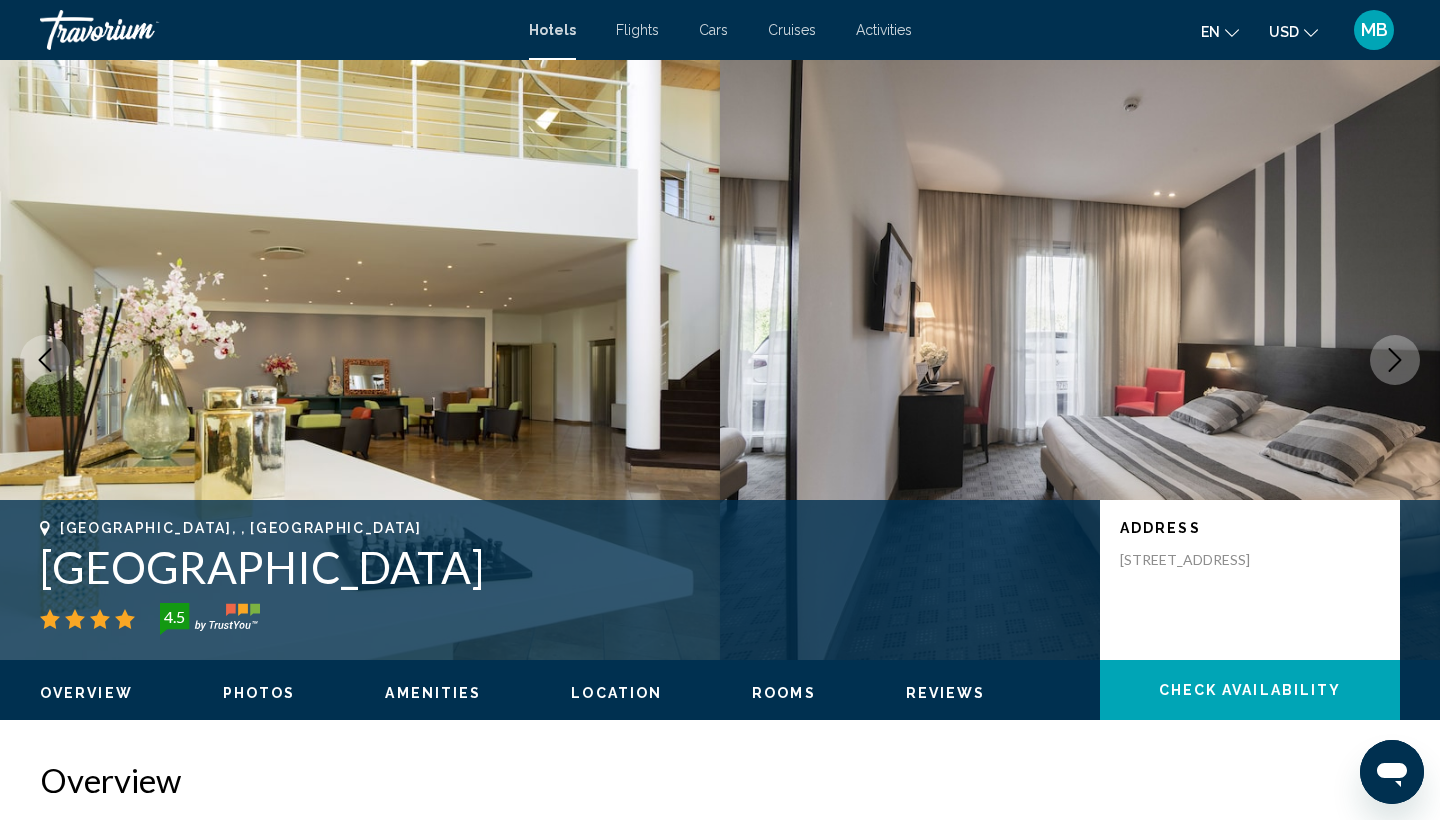 click 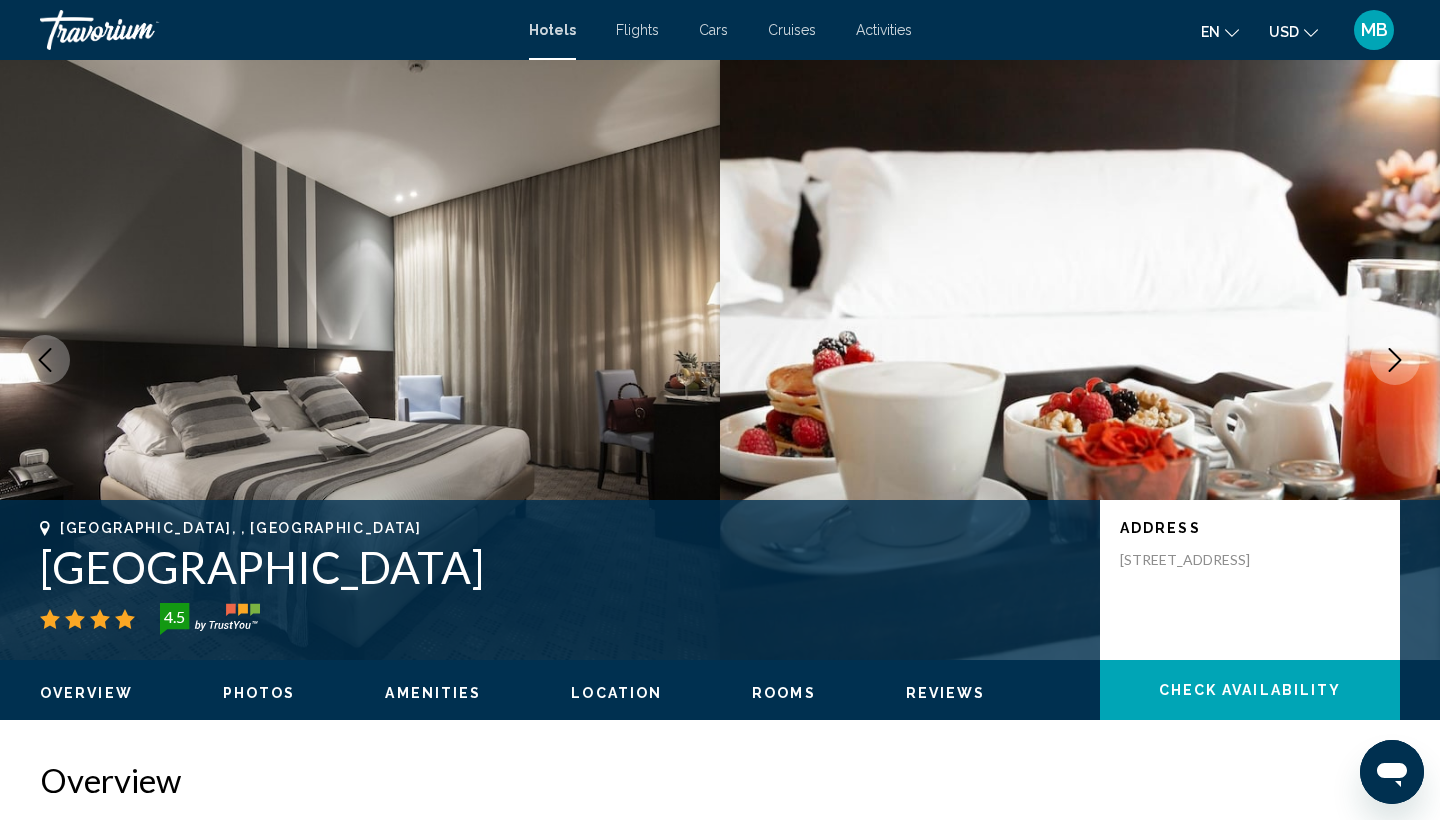 click 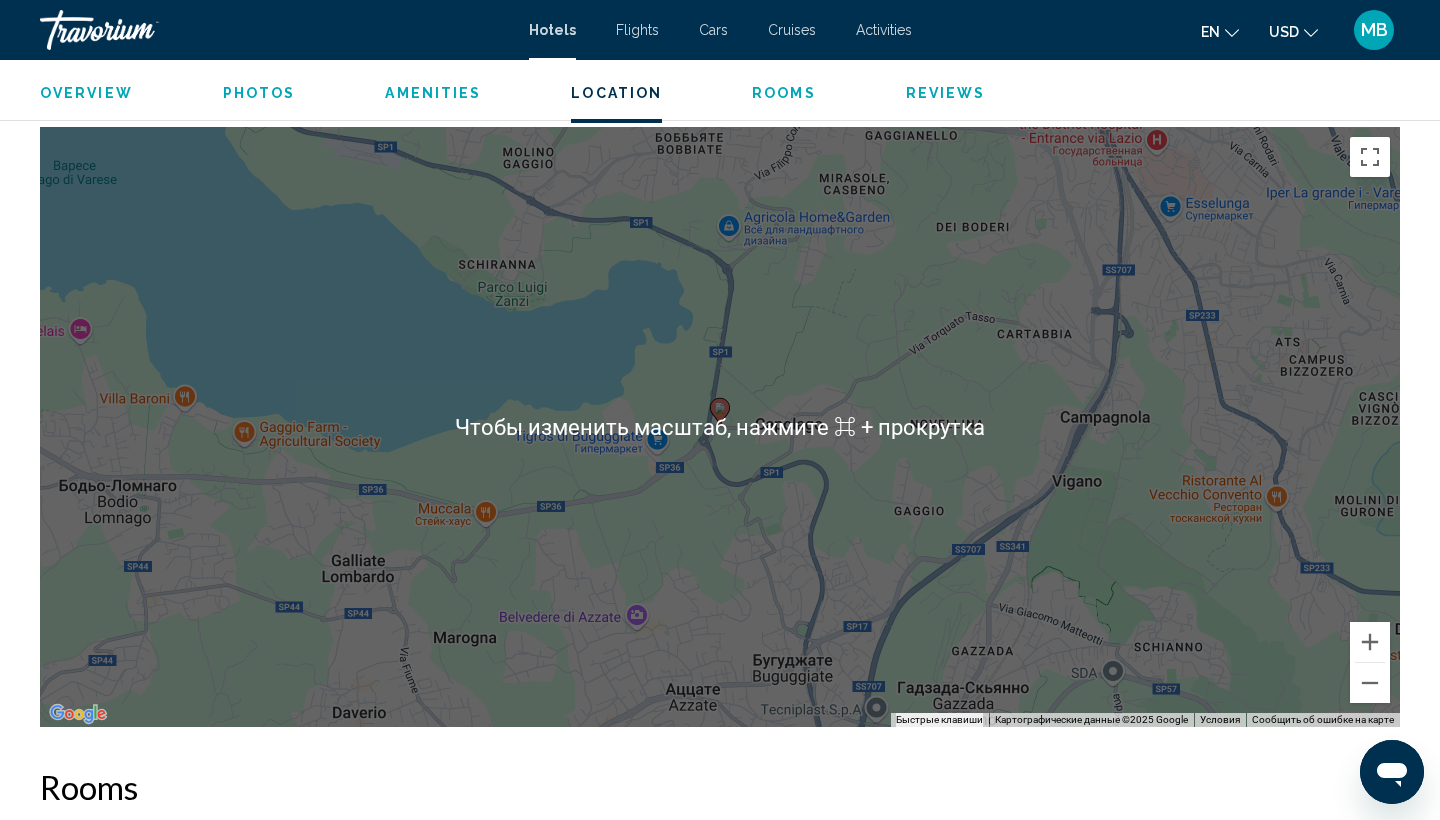 scroll, scrollTop: 1874, scrollLeft: 0, axis: vertical 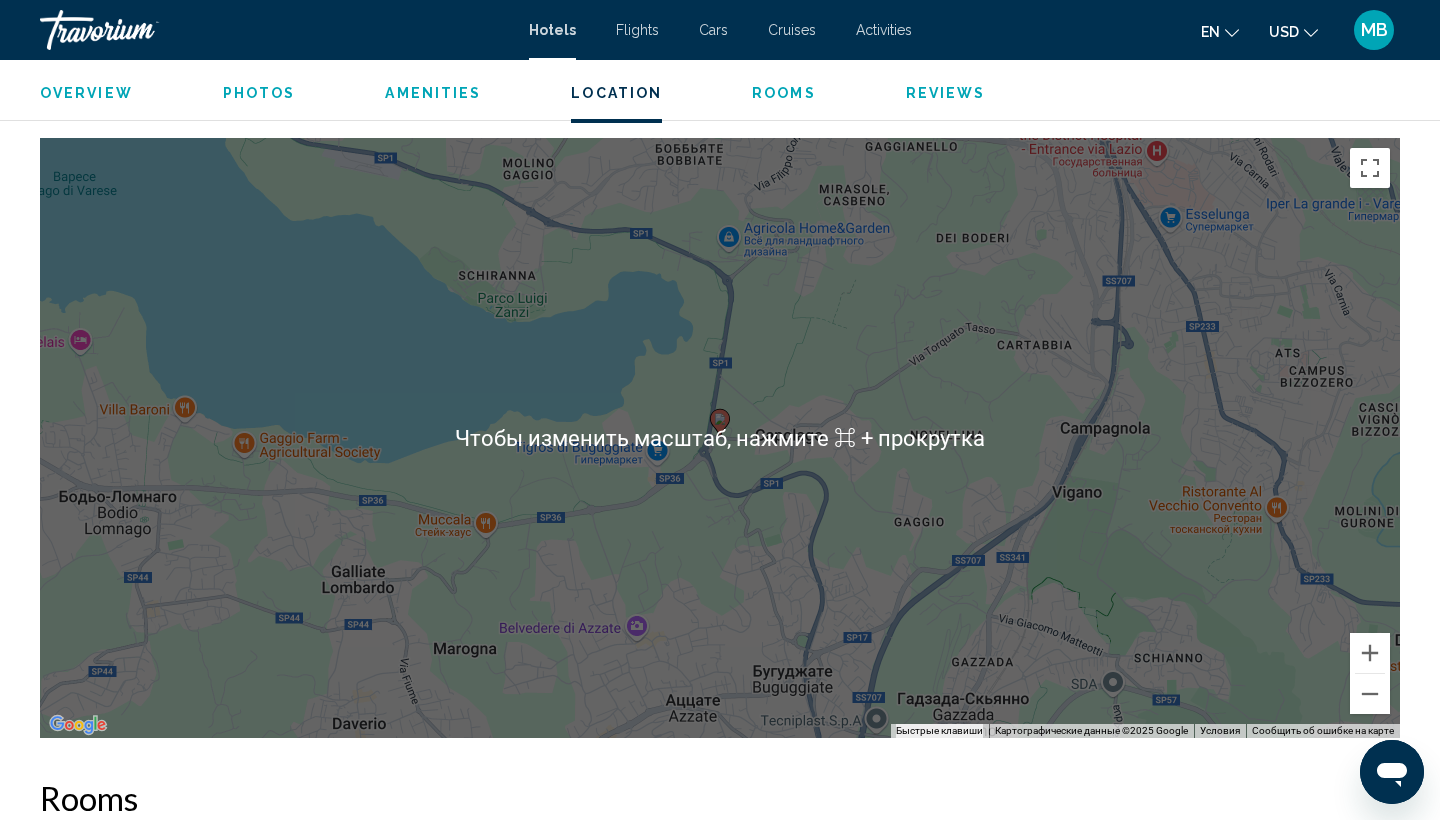 click on "Overview Type Hotel Address [STREET_ADDRESS] Description Amenities Take in the views from a garden and make use of amenities such as complimentary wireless internet access and concierge services. This hotel also features a television in a common area, a banquet hall, and bike parking. Dining Grab dinner at ., a bar/lounge that specializes in Italian cuisine. Dining is also available at the coffee shop/cafe, and room service (during limited hours) is provided. Renovations The following facilities are closed seasonally each year. They will be closed from [DATE] to [DATE]: Dining venue(s) The following facilities are closed [DATE] and [DATE]: Dining venue(s) National Ratings This property has received its official star rating from the local rating authority. Business Amenities Featured amenities include a business center, express check-out, and dry cleaning/laundry services. Free self parking is available onsite. Rooms Attractions [GEOGRAPHIC_DATA] - 1 km / 0.6 mi Location anytime +" at bounding box center (720, 775) 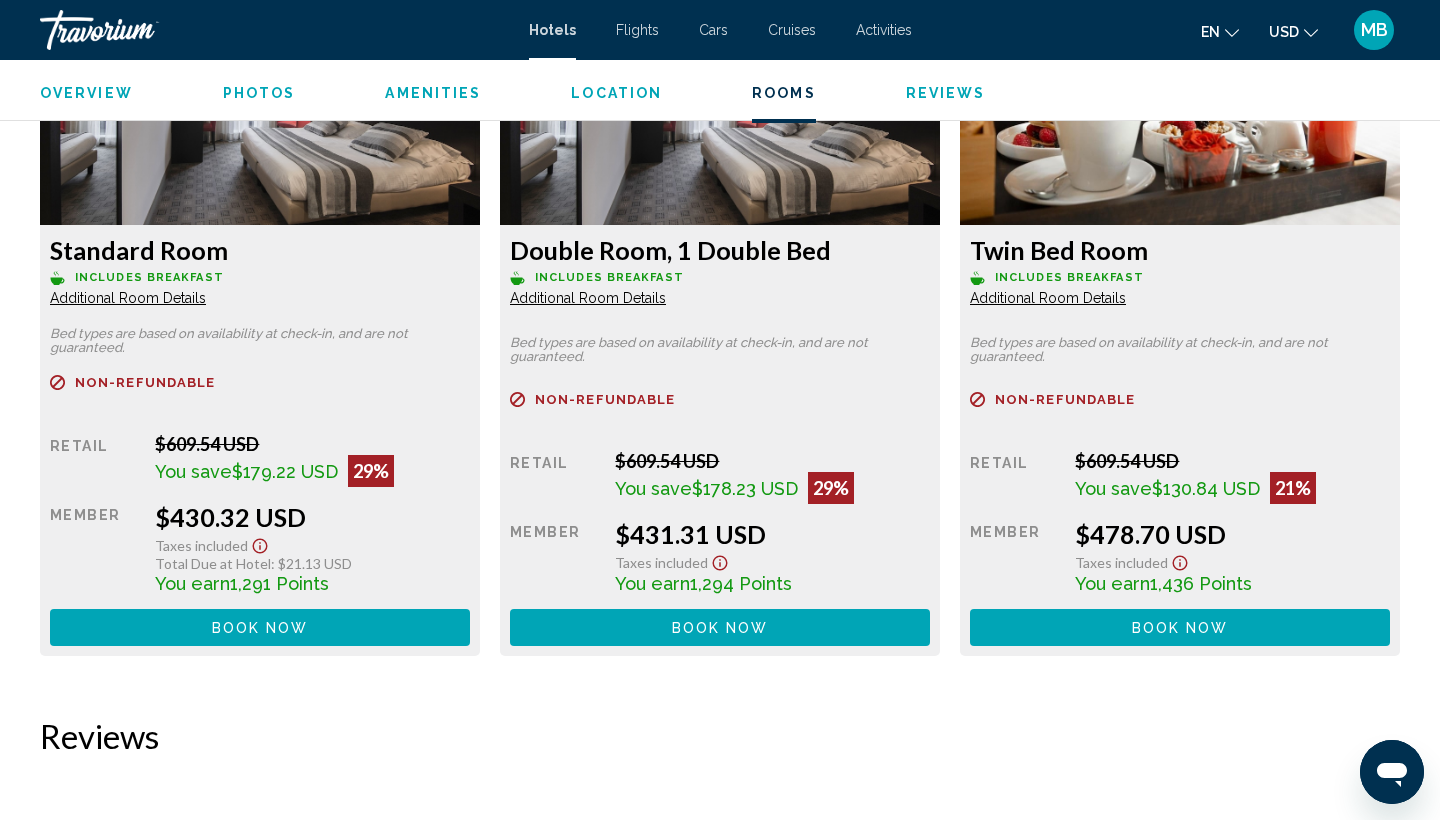 scroll, scrollTop: 2849, scrollLeft: 0, axis: vertical 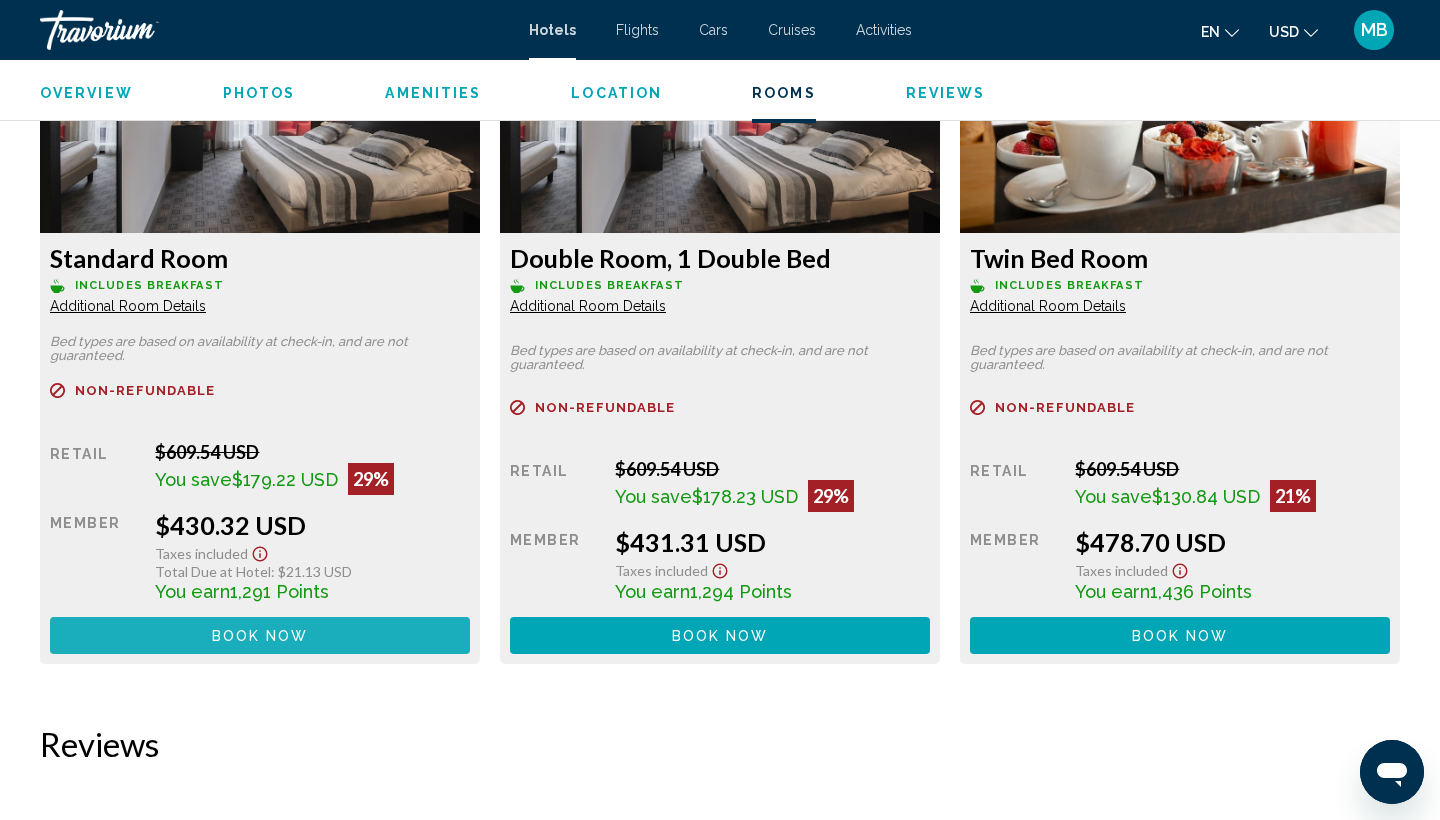 click on "Book now" at bounding box center [260, 636] 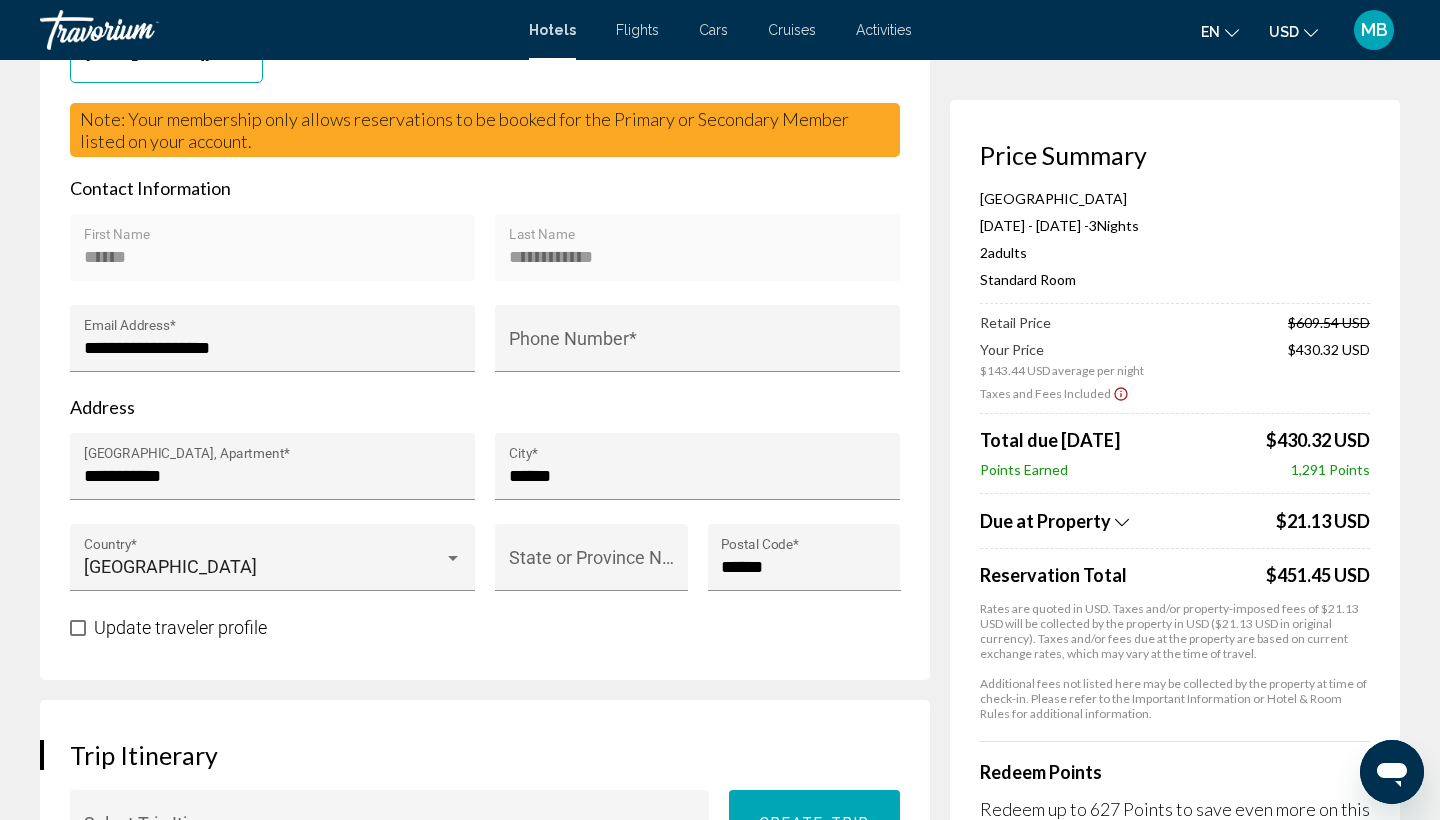 scroll, scrollTop: 587, scrollLeft: 0, axis: vertical 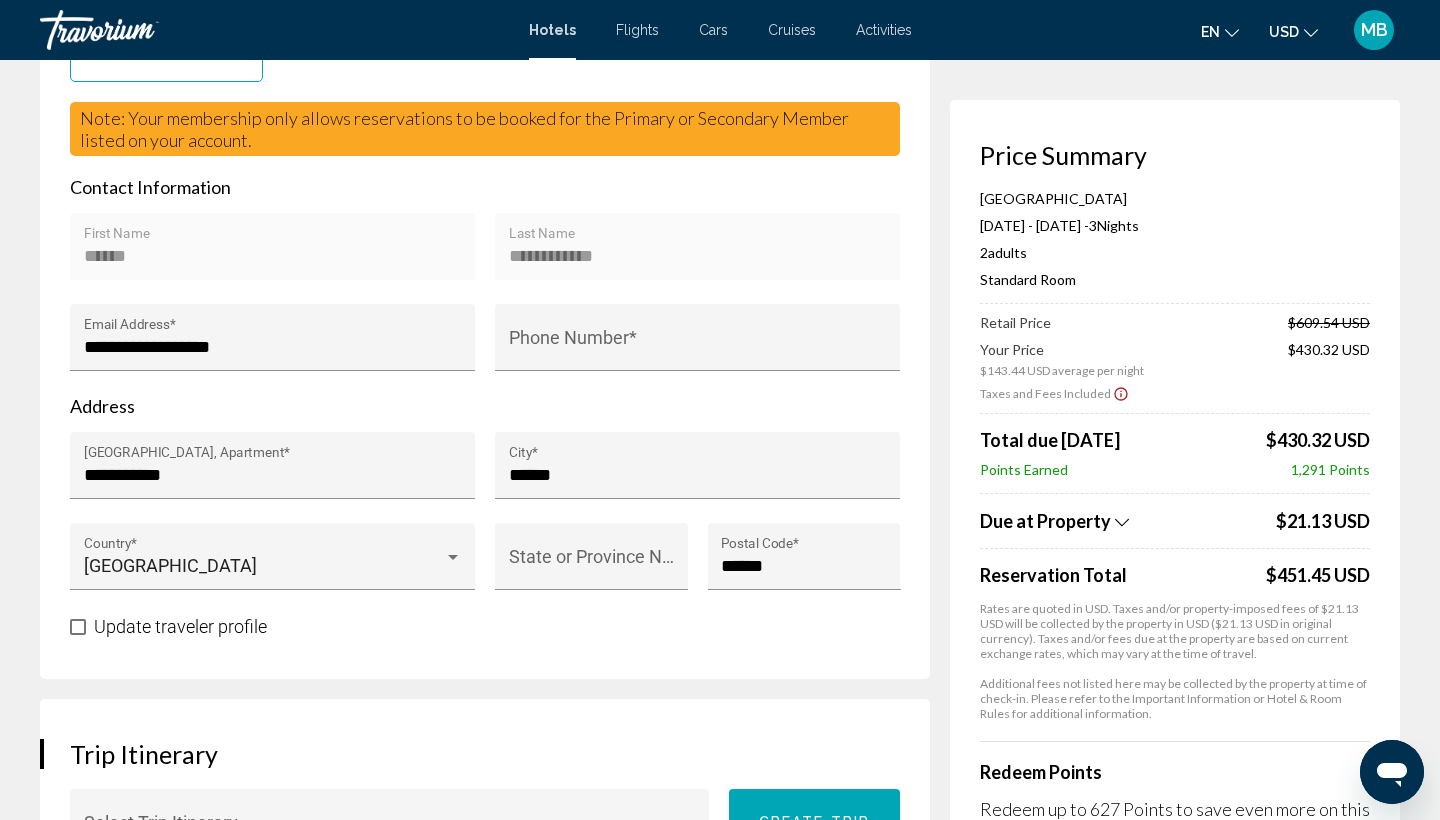 click on "MB" at bounding box center [1374, 30] 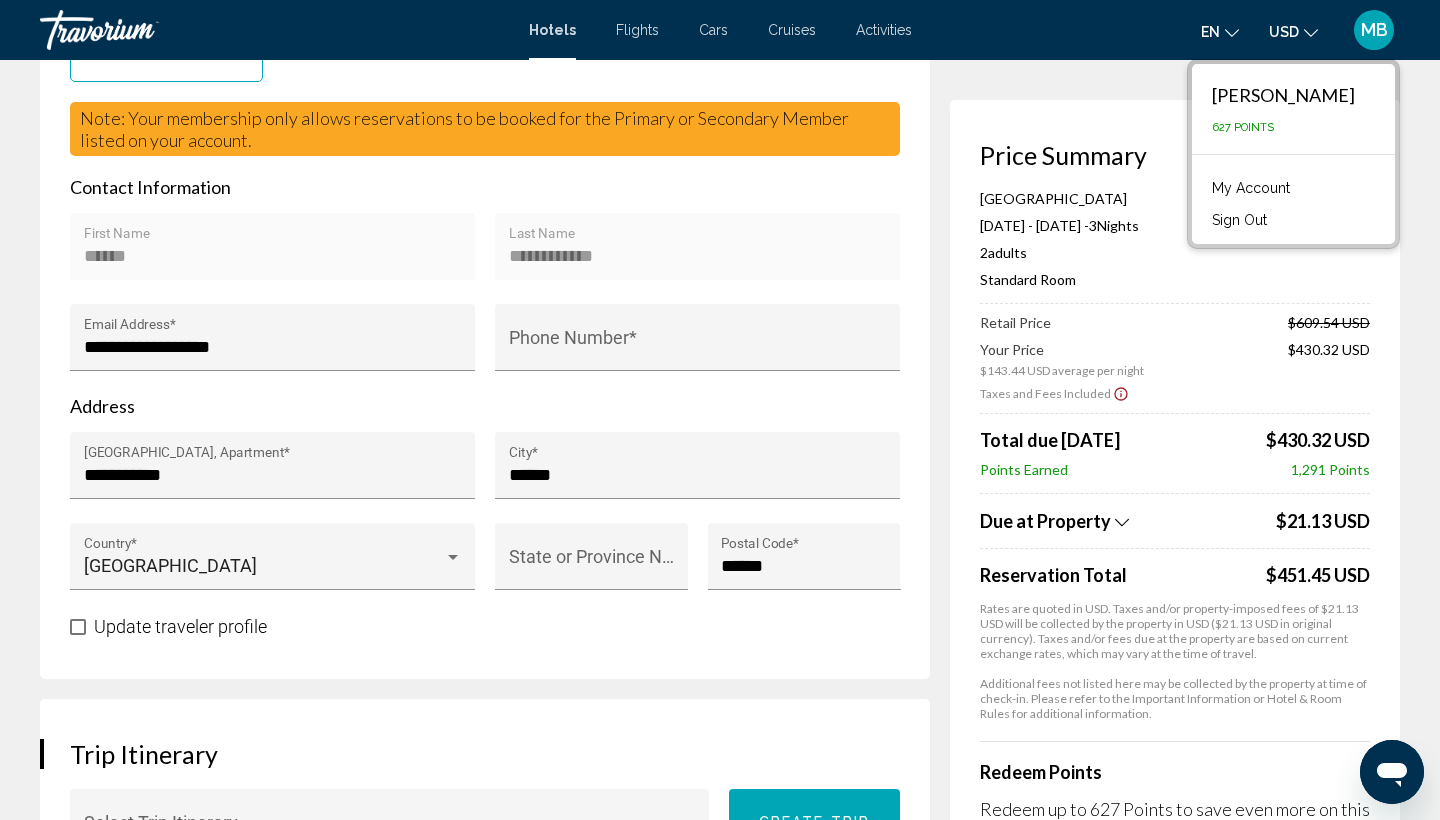 click on "MB" at bounding box center (1374, 30) 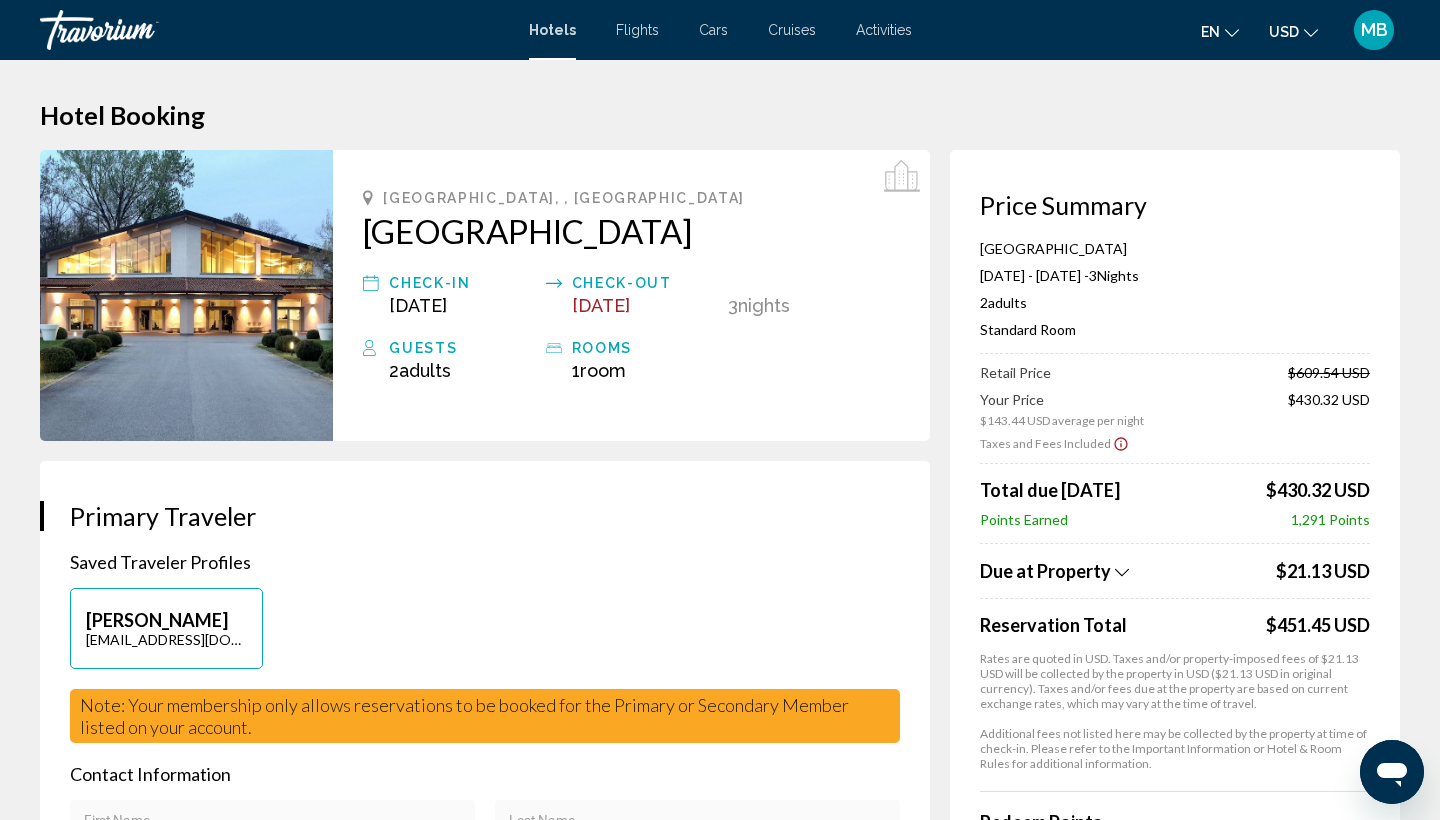 scroll, scrollTop: 0, scrollLeft: 0, axis: both 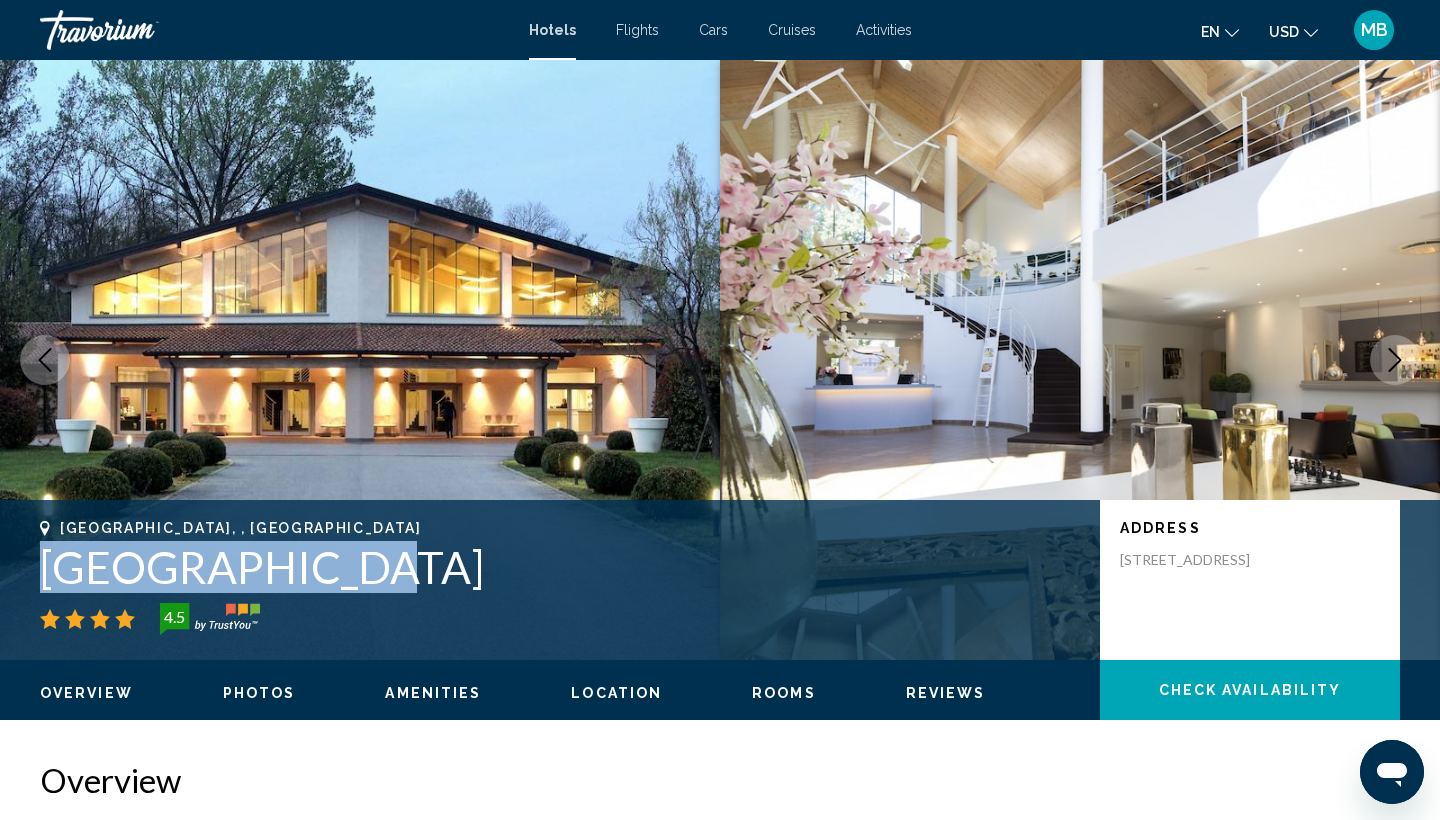 drag, startPoint x: 373, startPoint y: 571, endPoint x: 30, endPoint y: 553, distance: 343.472 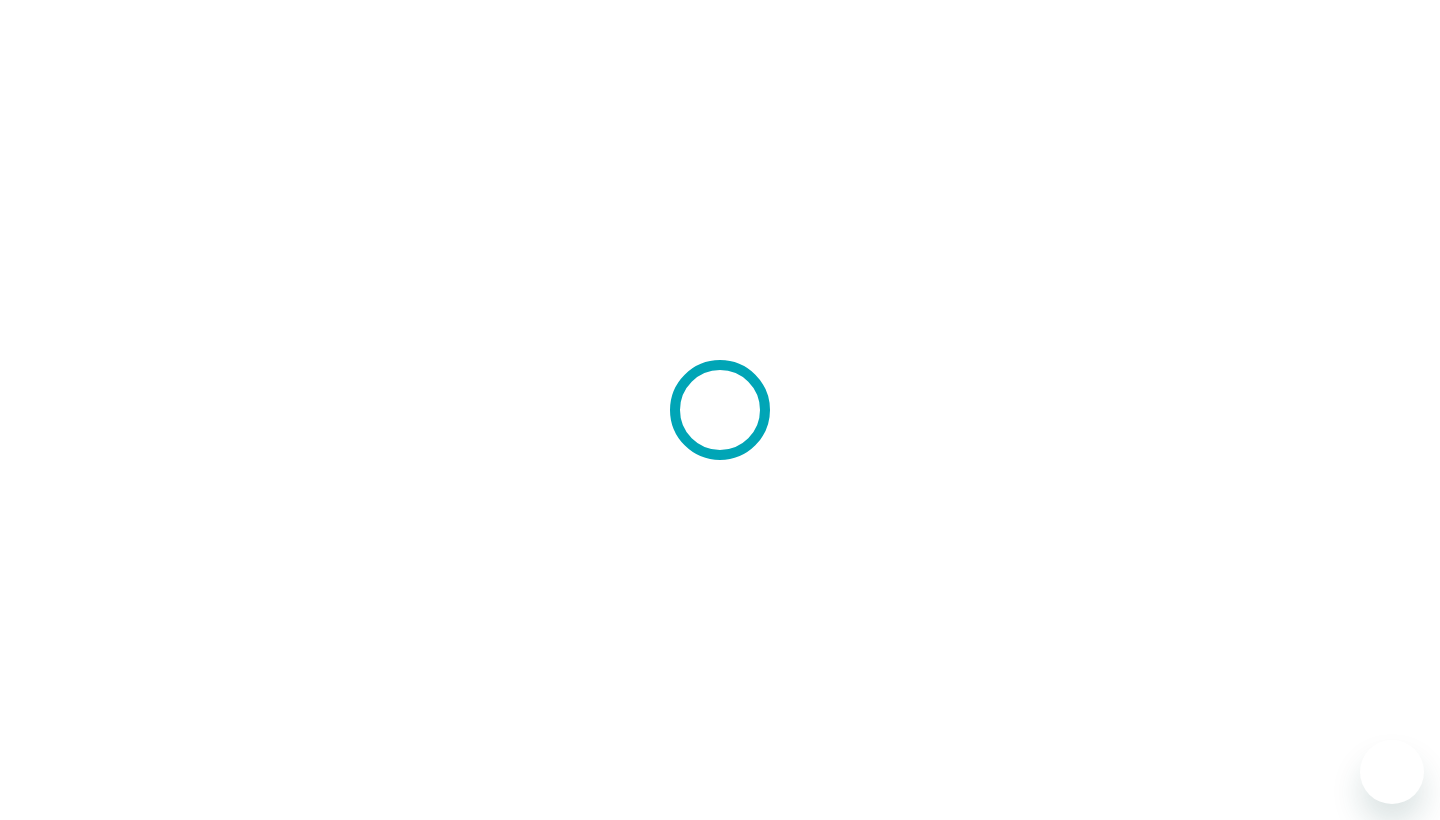 scroll, scrollTop: 0, scrollLeft: 0, axis: both 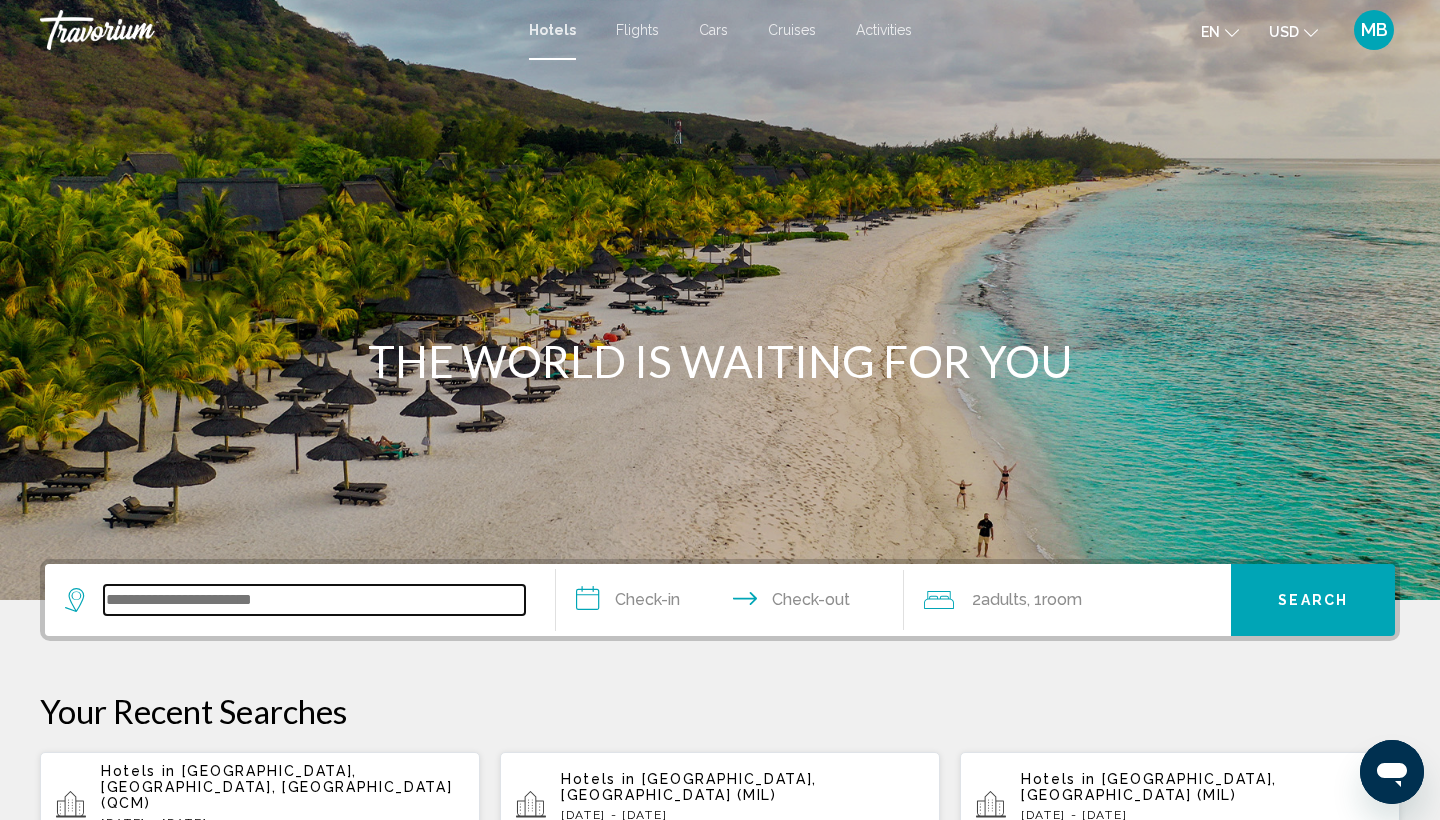 click at bounding box center [314, 600] 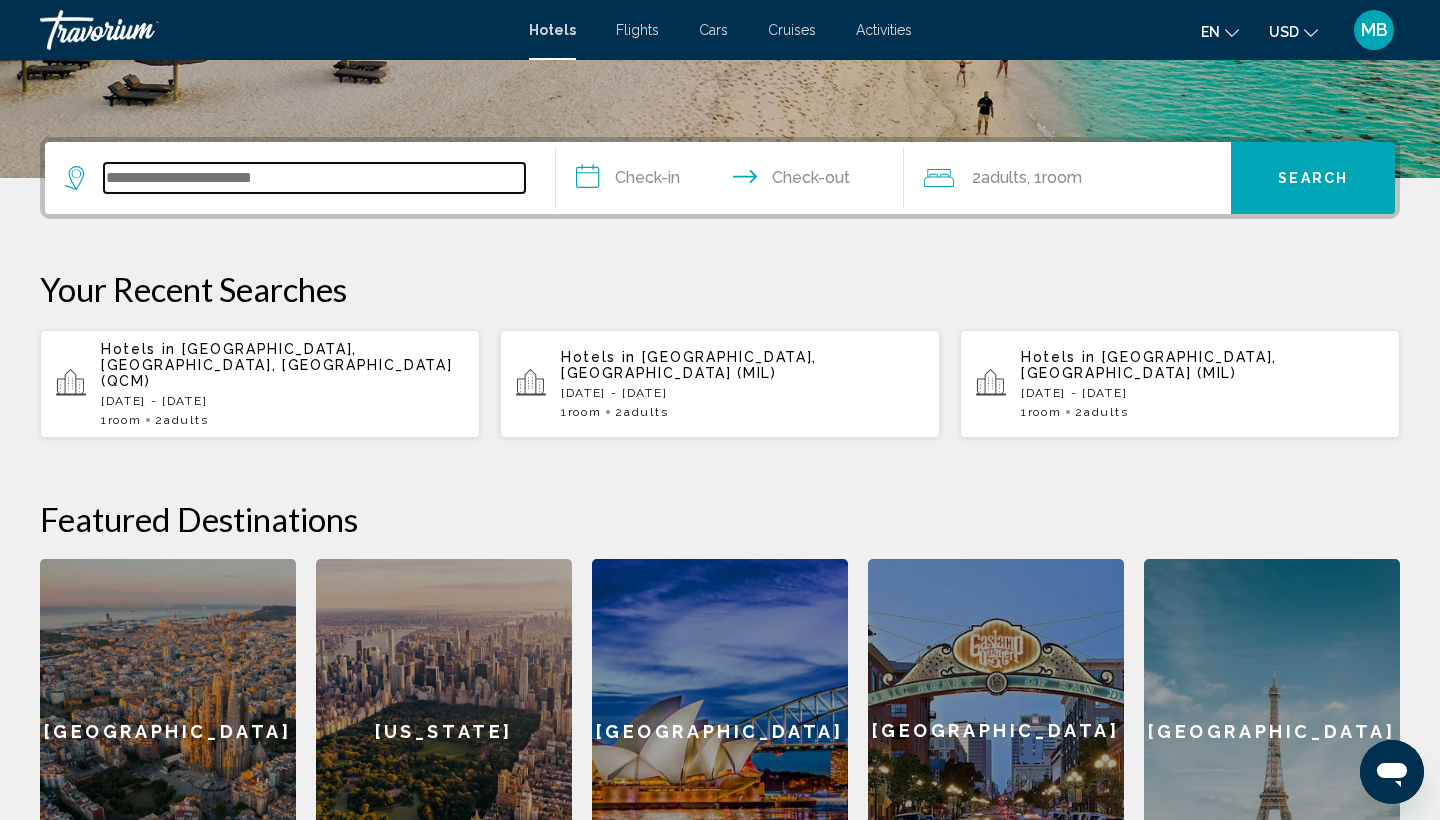 scroll, scrollTop: 494, scrollLeft: 0, axis: vertical 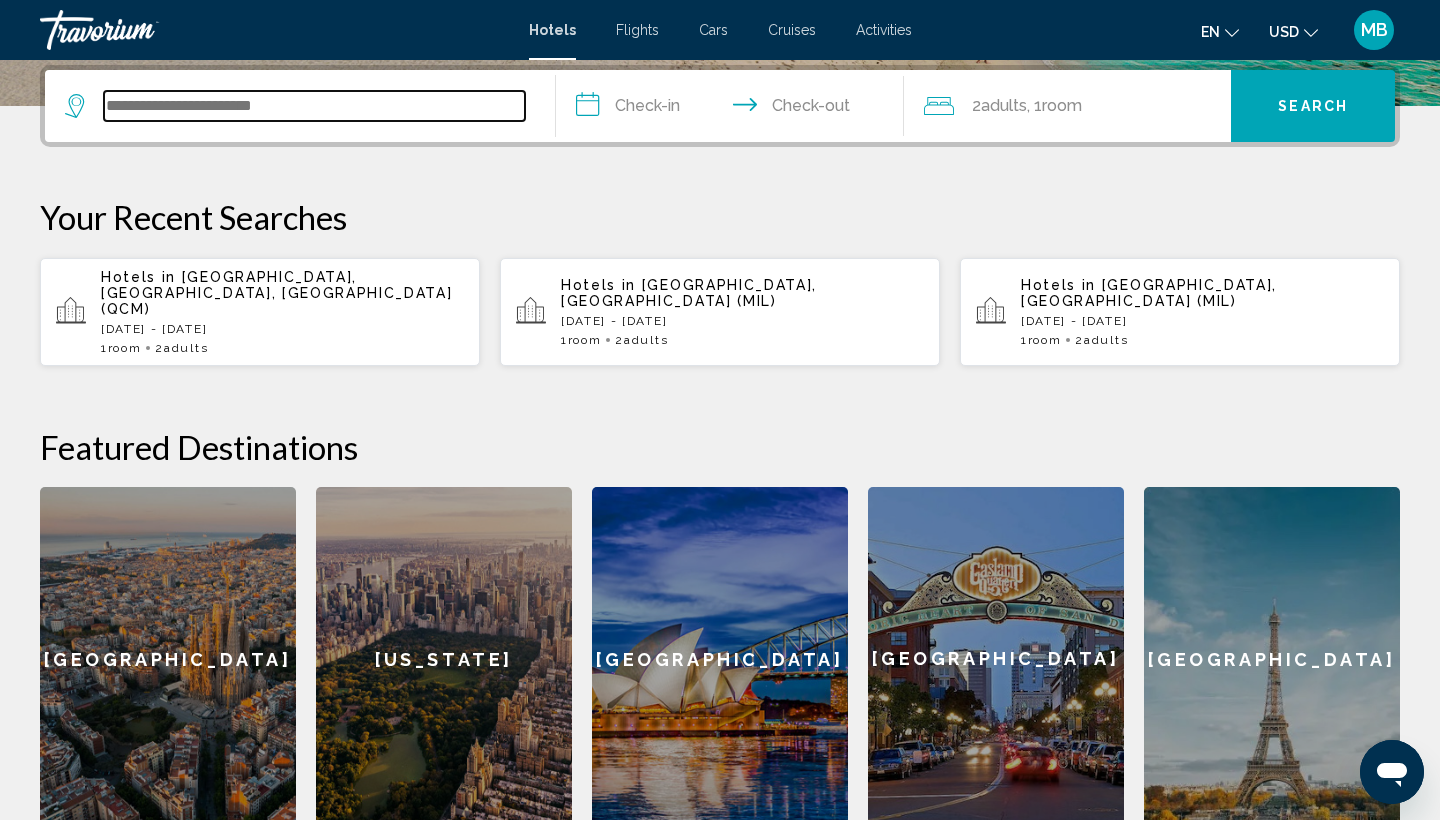 click at bounding box center [314, 106] 